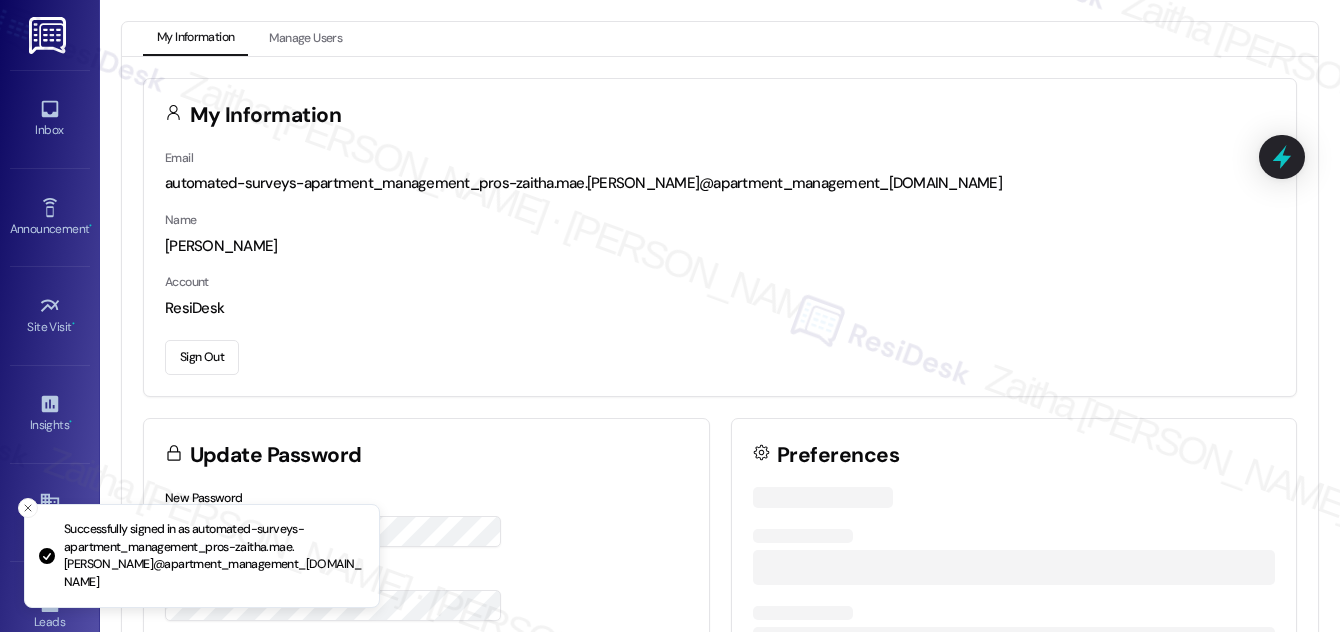 scroll, scrollTop: 0, scrollLeft: 0, axis: both 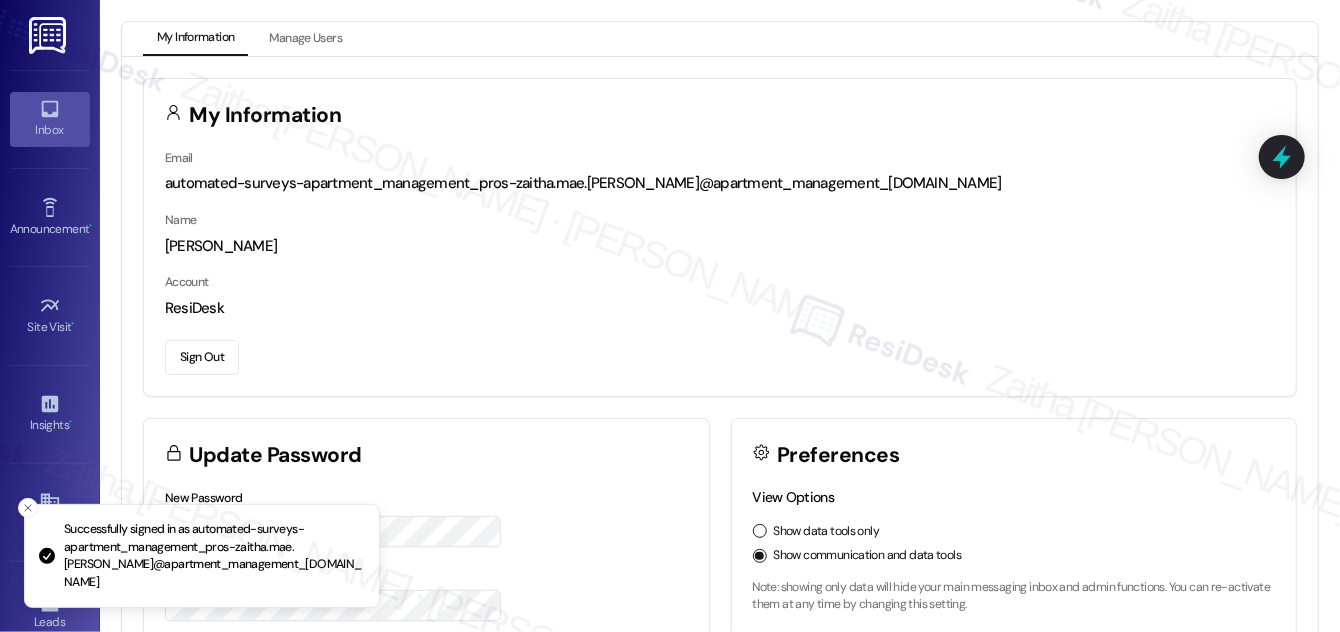 click on "Inbox" at bounding box center (50, 130) 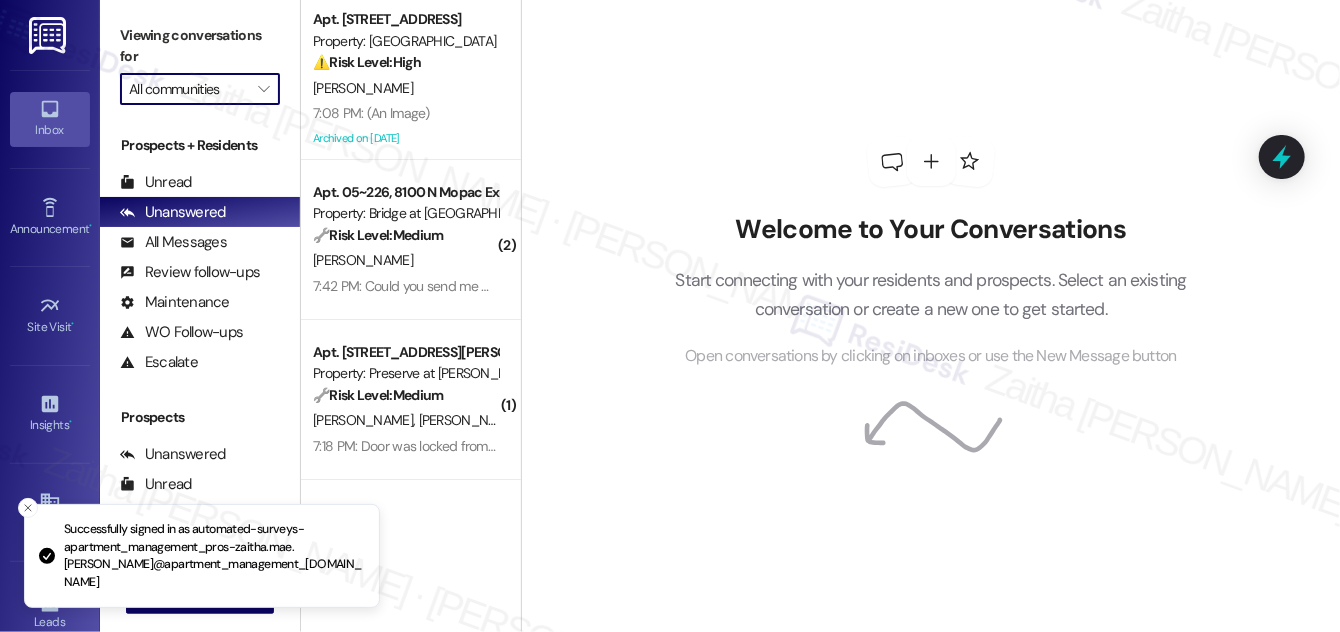 click on "All communities" at bounding box center [188, 89] 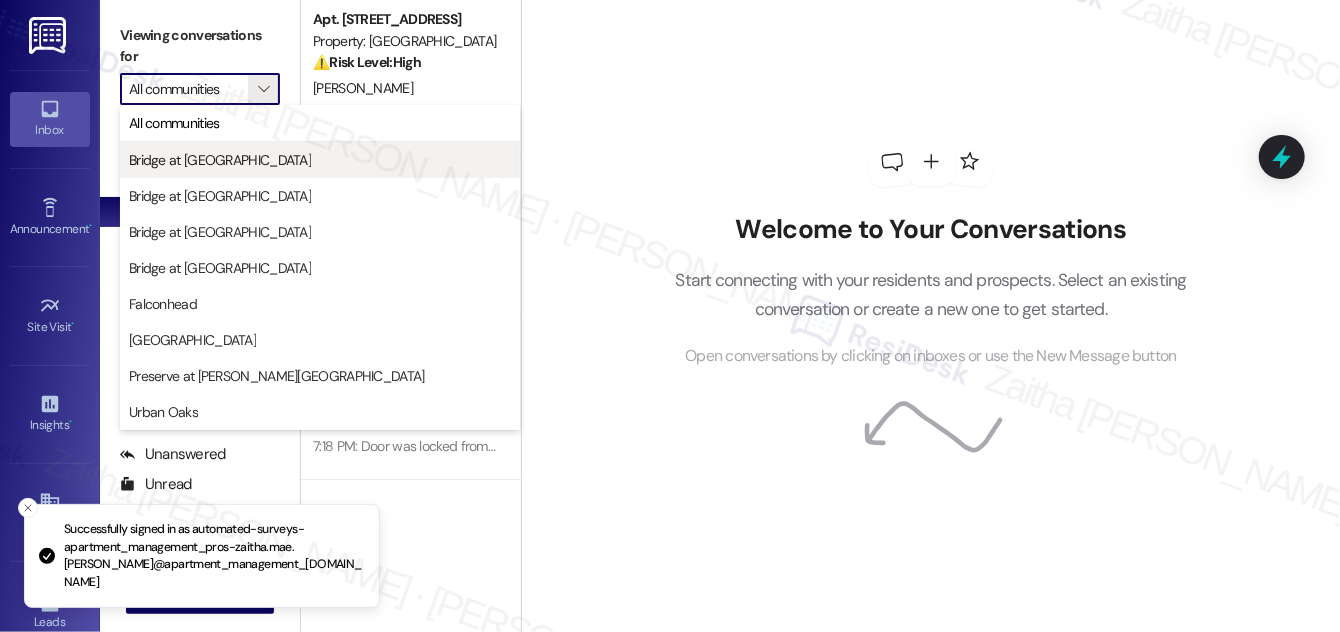click on "Bridge at [GEOGRAPHIC_DATA]" at bounding box center (220, 160) 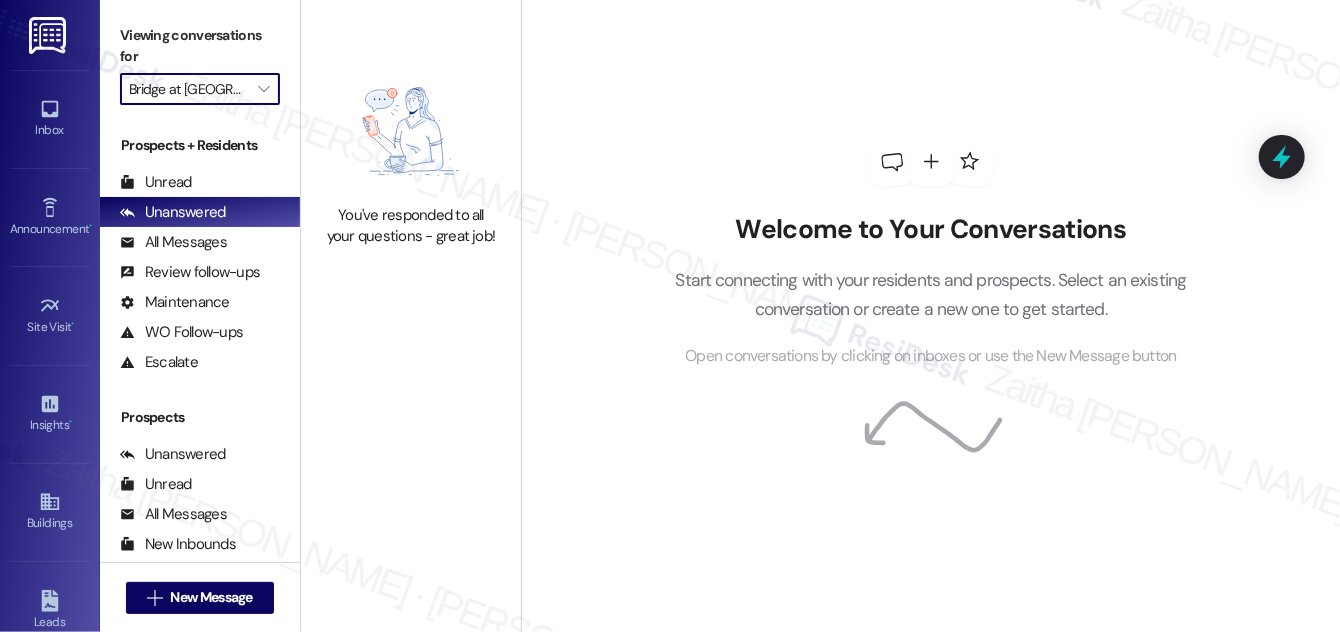 click on "Bridge at [GEOGRAPHIC_DATA]" at bounding box center (188, 89) 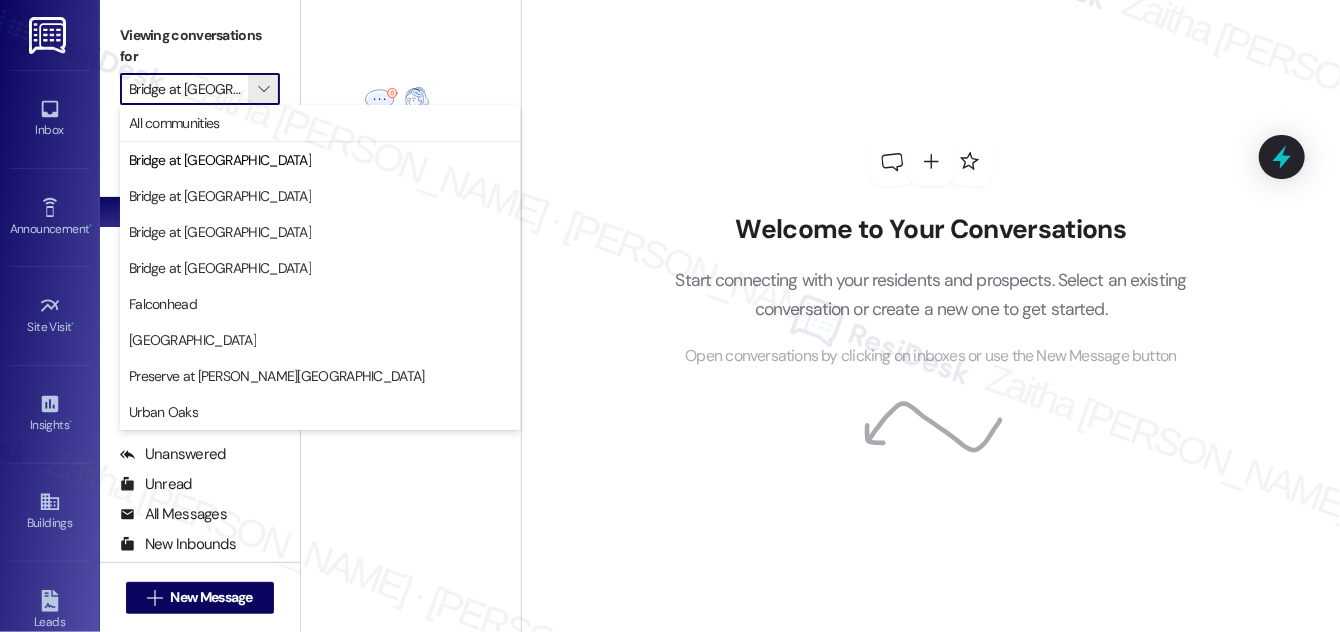 click on "Bridge at [GEOGRAPHIC_DATA]" at bounding box center [220, 196] 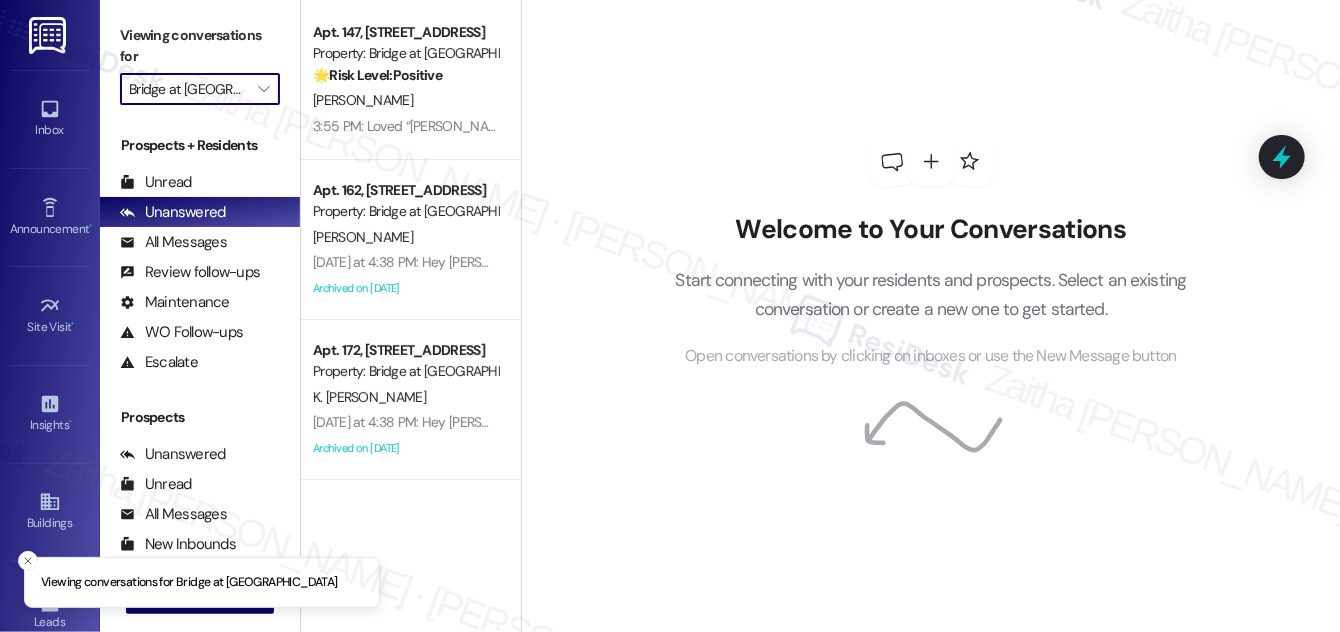 click on "Bridge at [GEOGRAPHIC_DATA]" at bounding box center (188, 89) 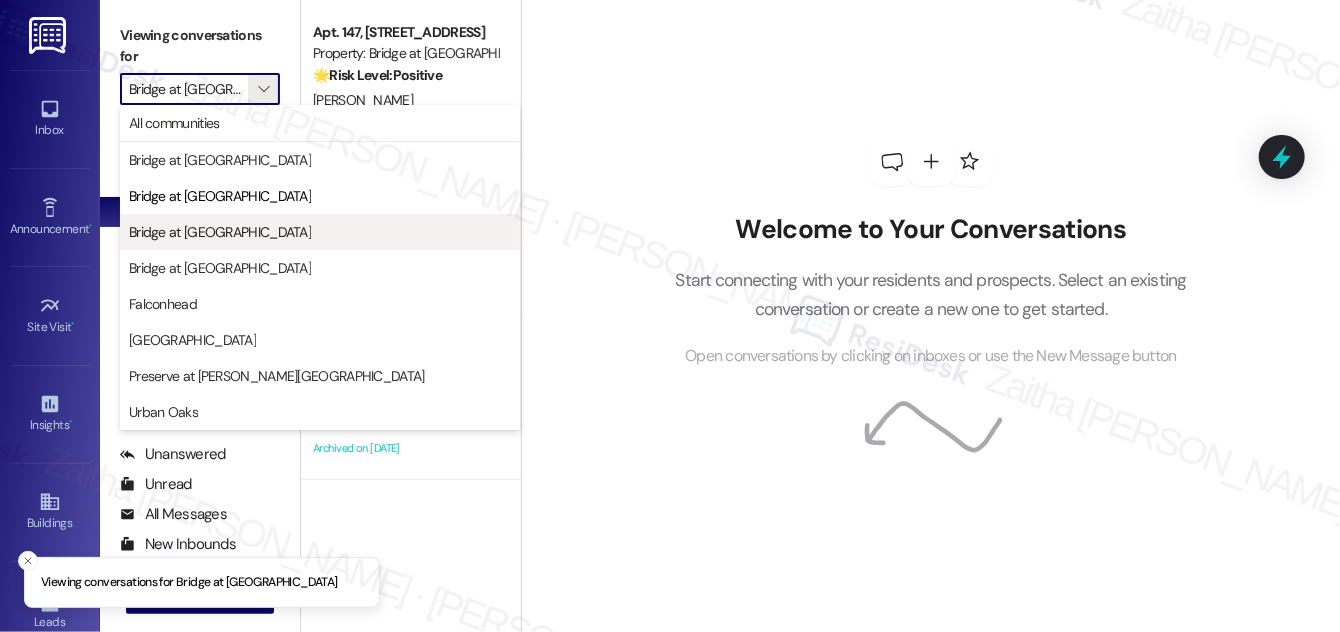 click on "Bridge at [GEOGRAPHIC_DATA]" at bounding box center (220, 232) 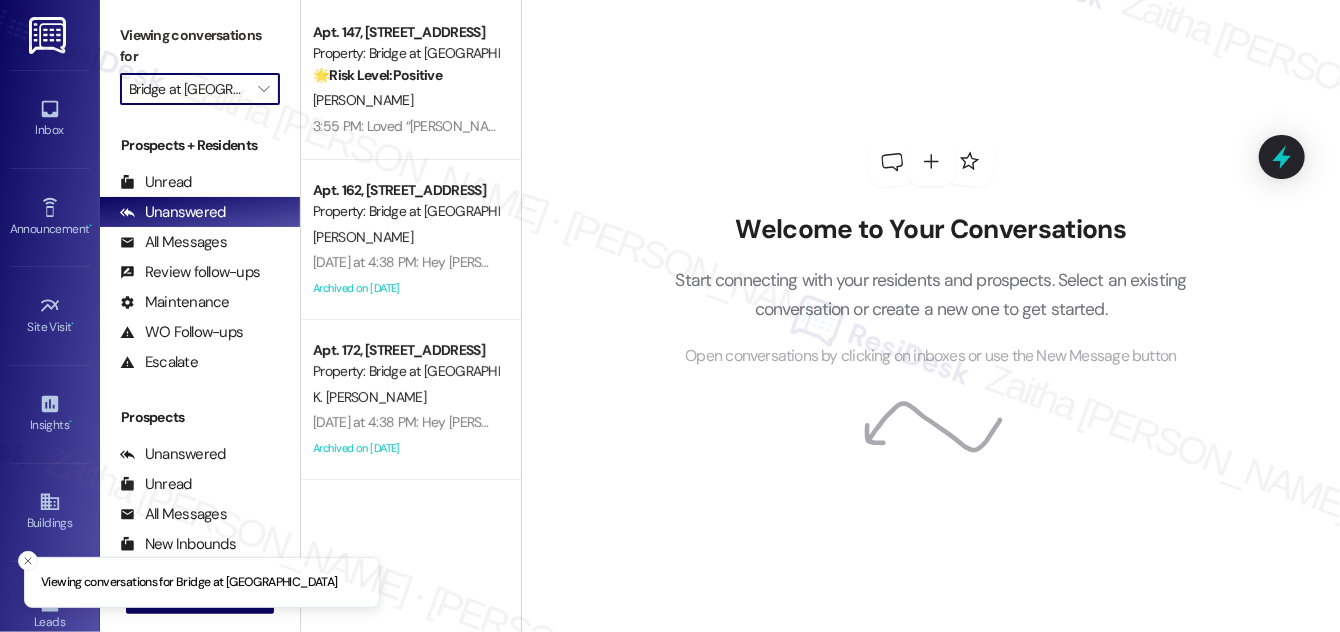type on "Bridge at [GEOGRAPHIC_DATA]" 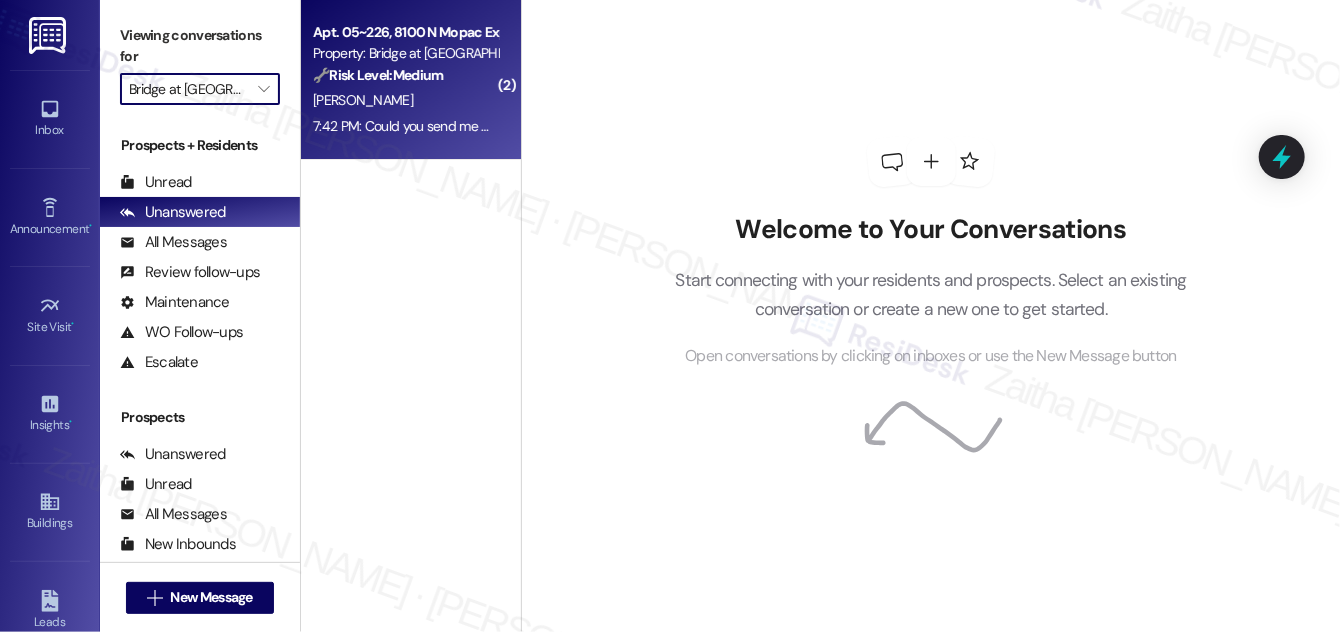 click on "[PERSON_NAME]" at bounding box center [405, 100] 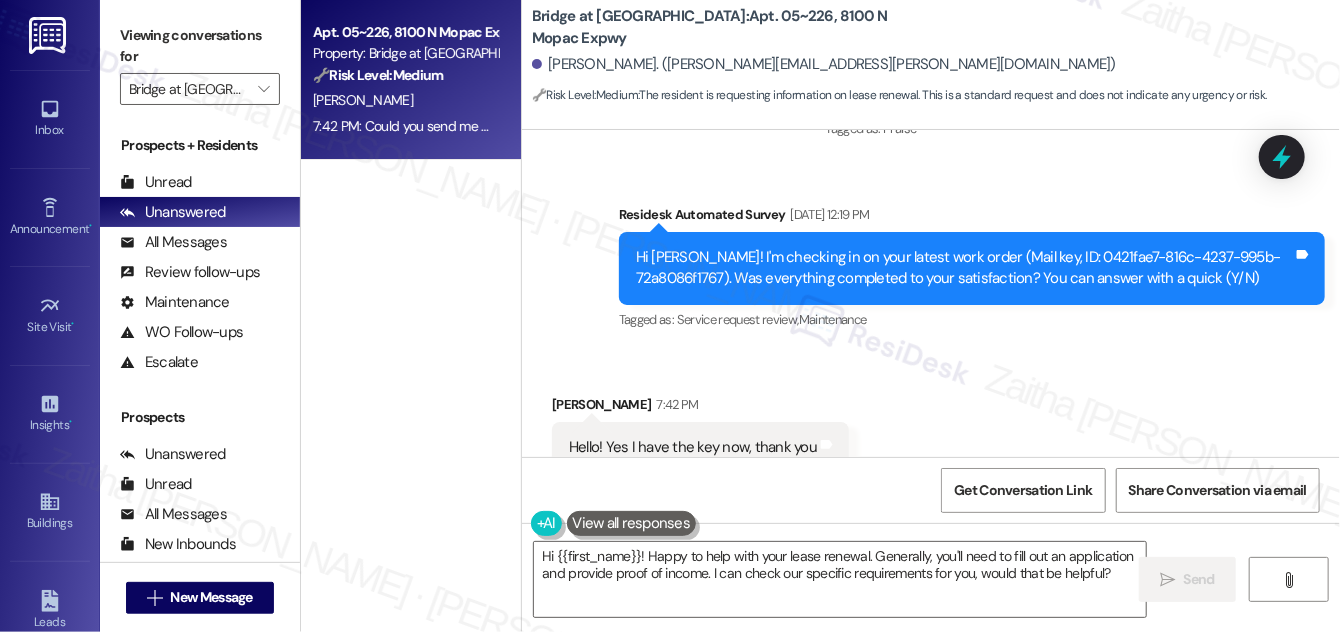 scroll, scrollTop: 3442, scrollLeft: 0, axis: vertical 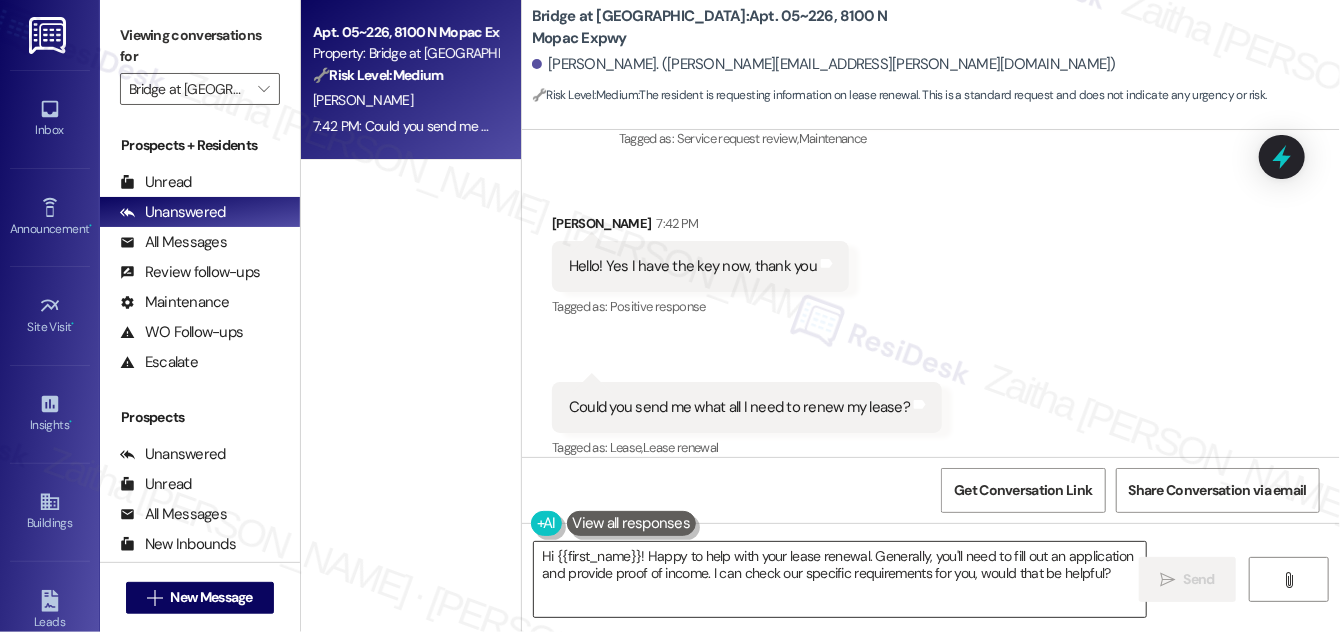 click on "Hi {{first_name}}! Happy to help with your lease renewal. Generally, you'll need to fill out an application and provide proof of income. I can check our specific requirements for you, would that be helpful?" at bounding box center [840, 579] 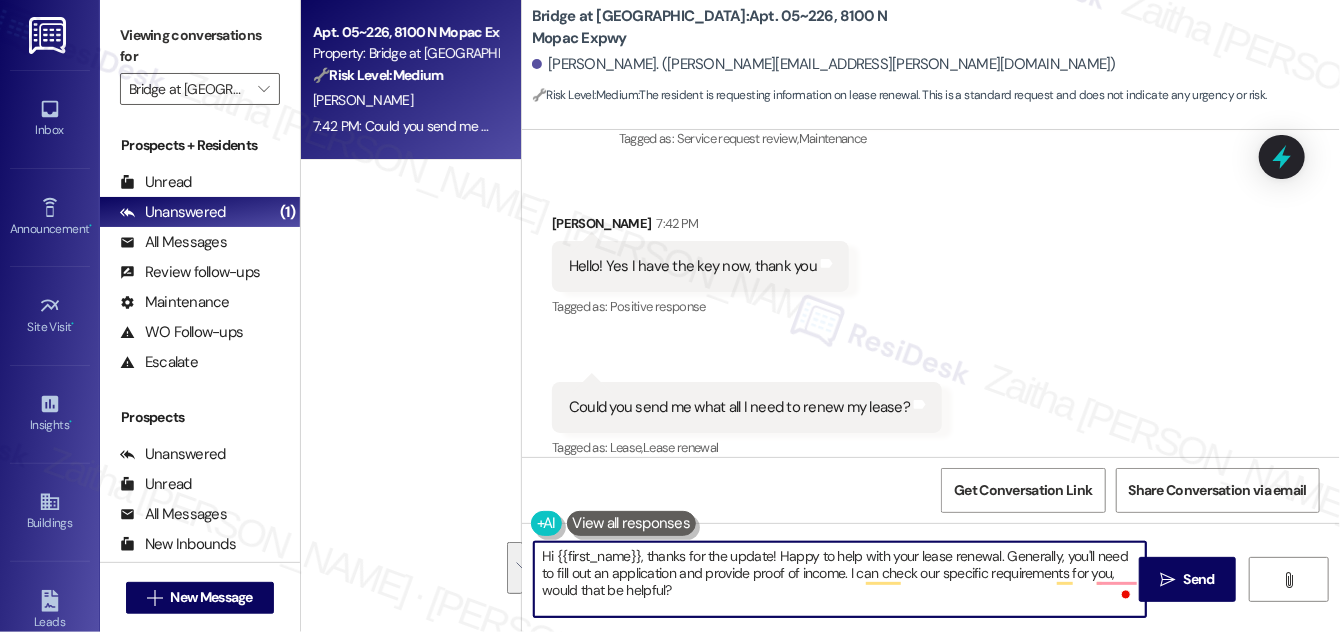 drag, startPoint x: 1000, startPoint y: 554, endPoint x: 1002, endPoint y: 597, distance: 43.046486 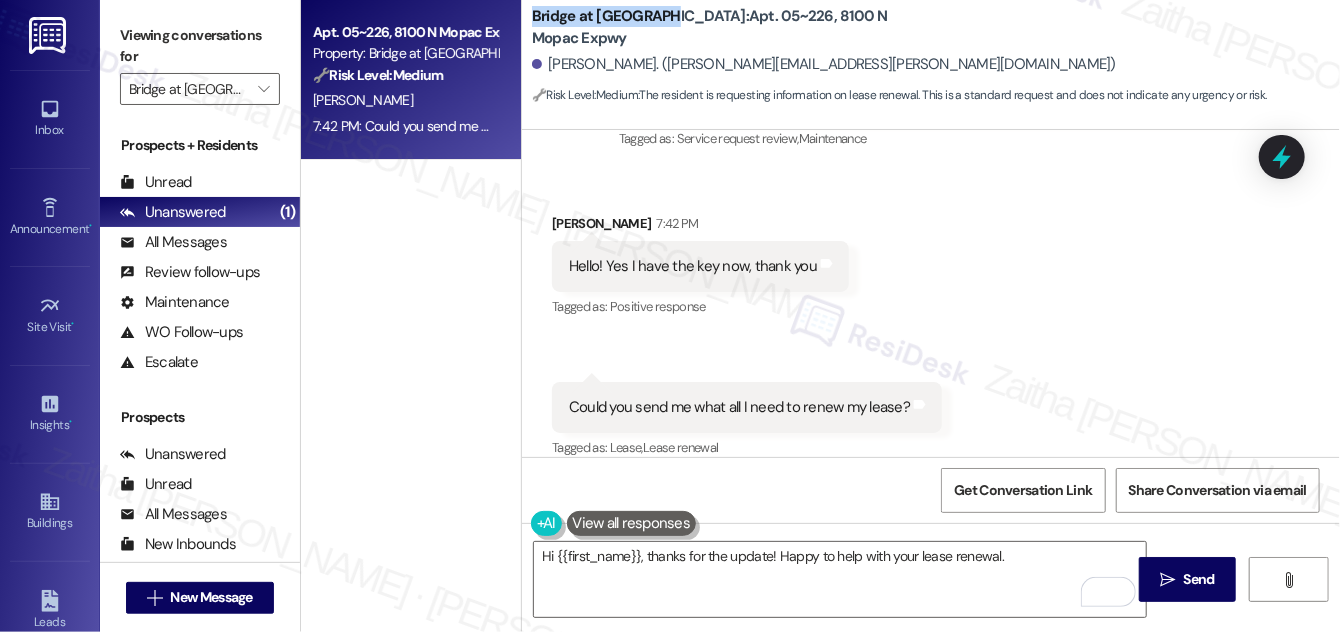 drag, startPoint x: 530, startPoint y: 22, endPoint x: 651, endPoint y: 26, distance: 121.0661 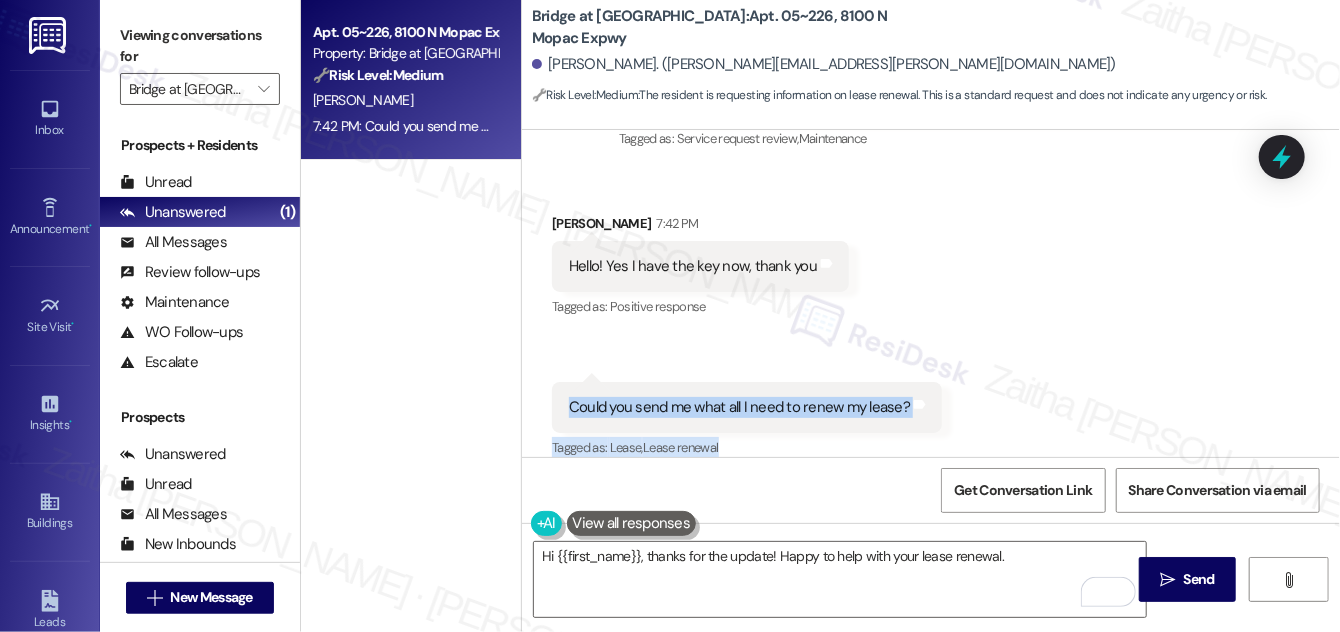 drag, startPoint x: 565, startPoint y: 382, endPoint x: 912, endPoint y: 418, distance: 348.86243 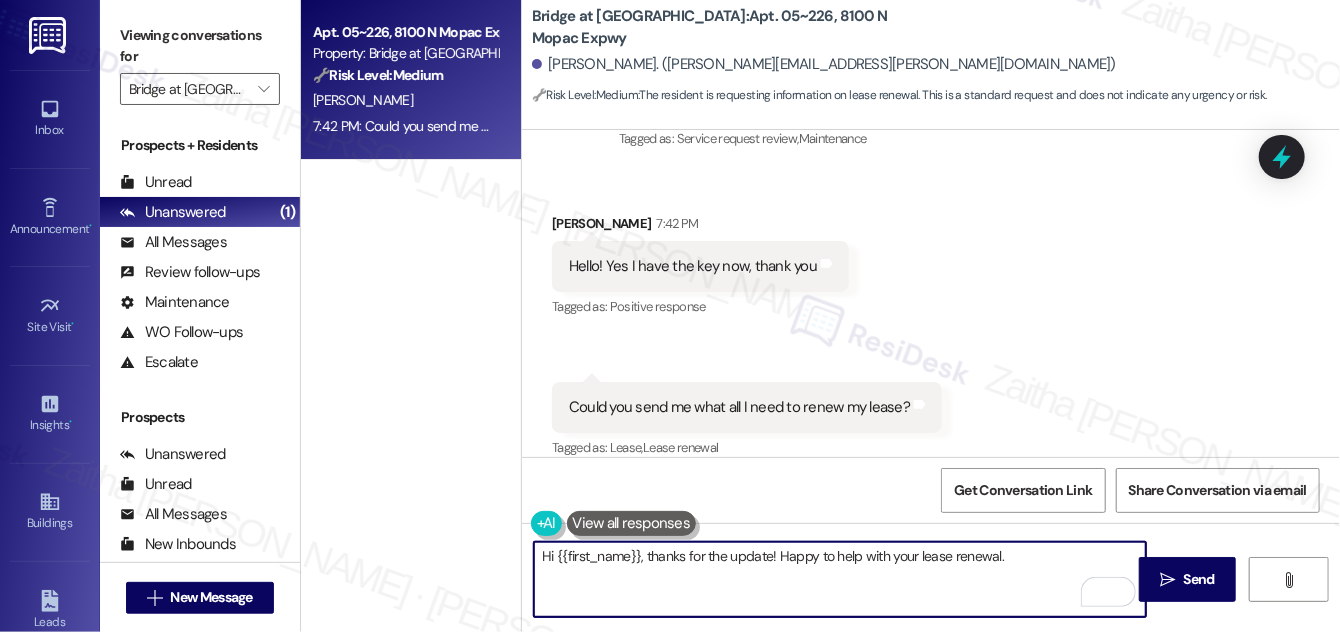 click on "Hi {{first_name}}, thanks for the update! Happy to help with your lease renewal." at bounding box center [840, 579] 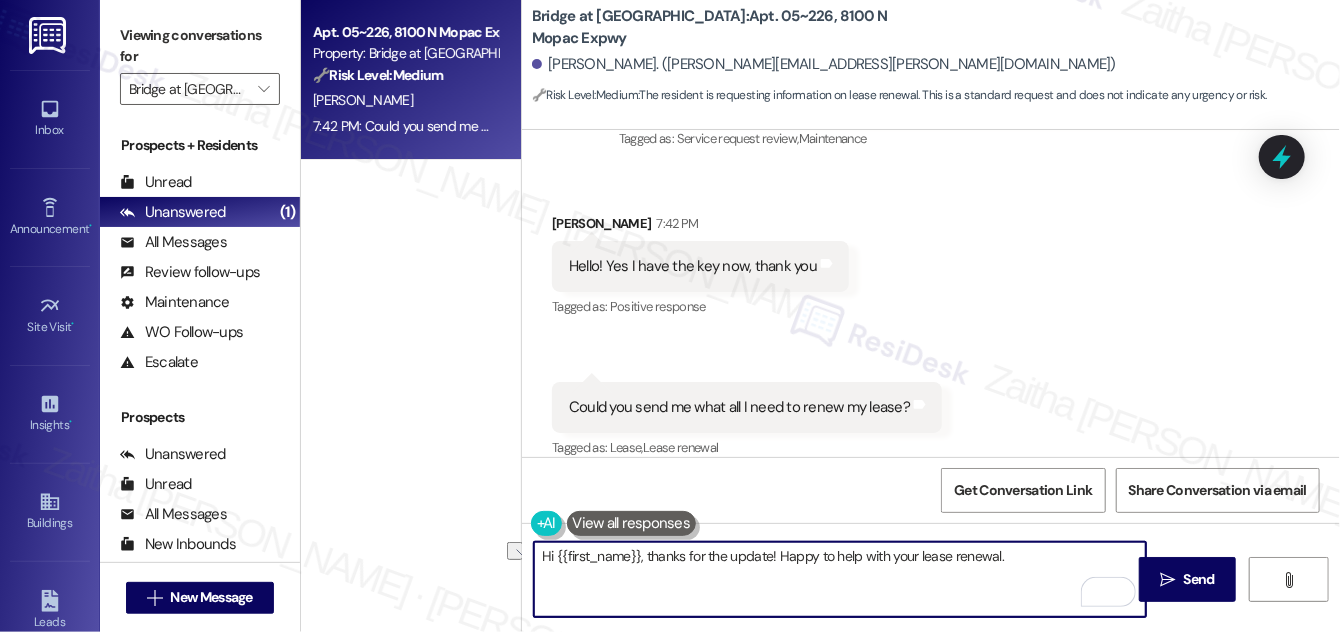 drag, startPoint x: 773, startPoint y: 553, endPoint x: 1008, endPoint y: 559, distance: 235.07658 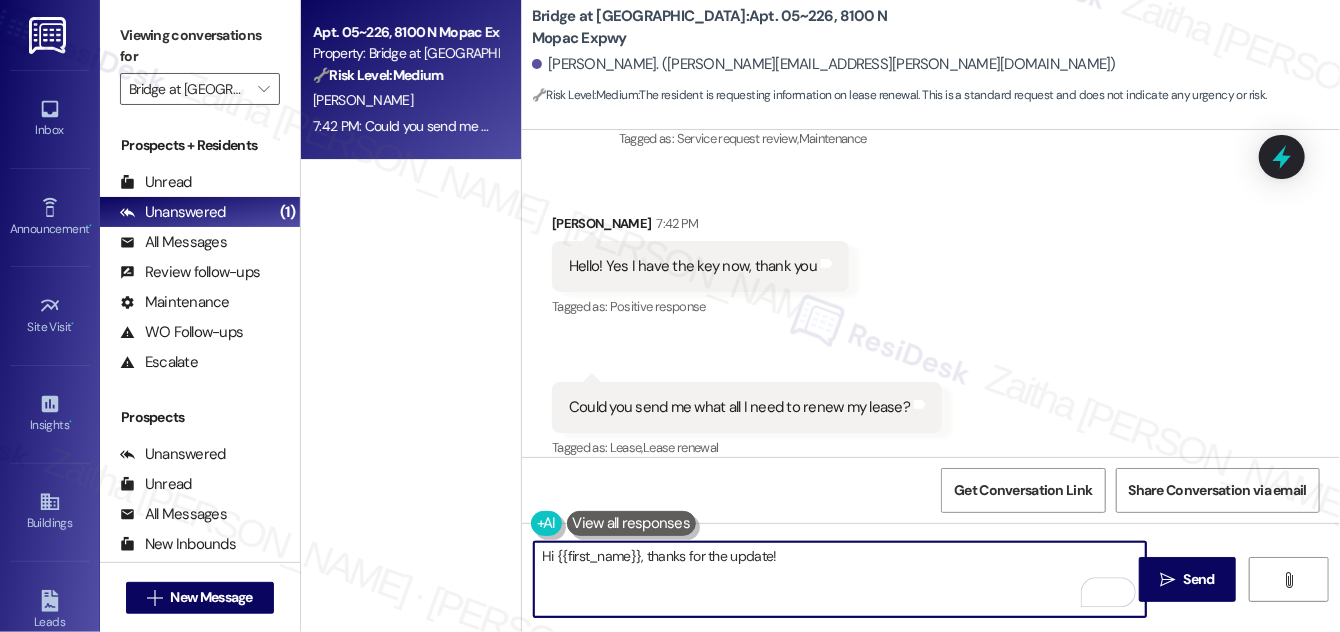 paste on "I’ll check in with the team and get back to you with everything you’ll need for your lease renewal. Let me know if you have any other questions in the meantime!" 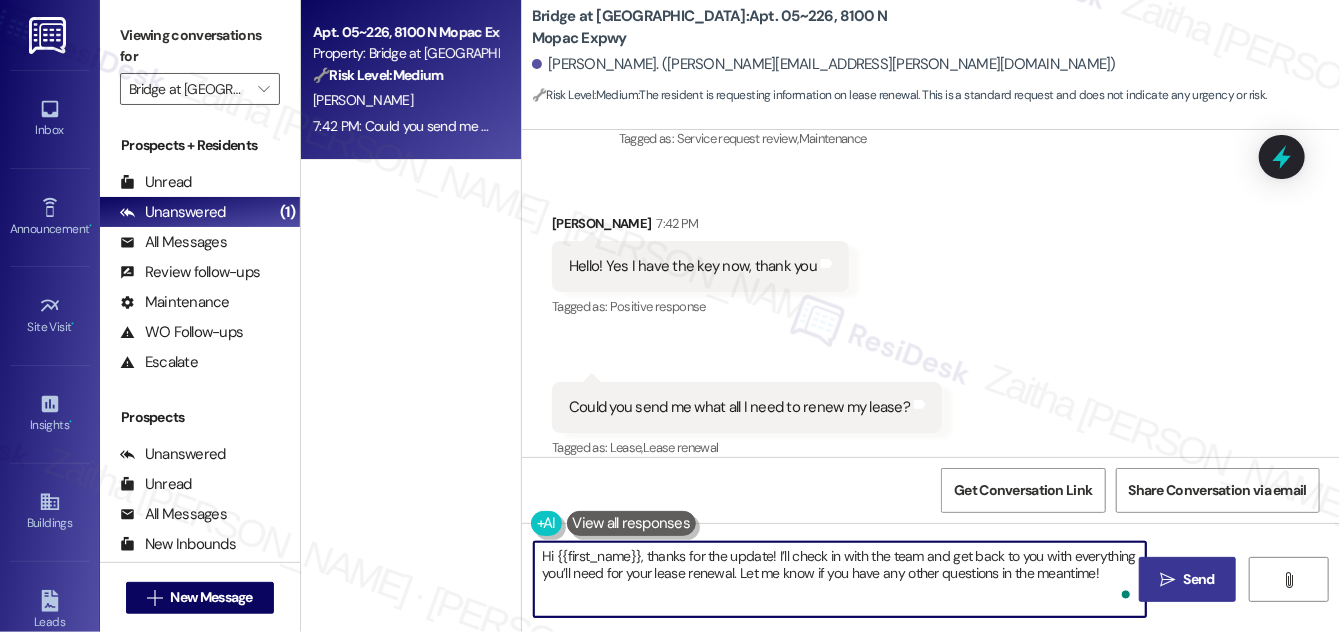 type on "Hi {{first_name}}, thanks for the update! I’ll check in with the team and get back to you with everything you’ll need for your lease renewal. Let me know if you have any other questions in the meantime!" 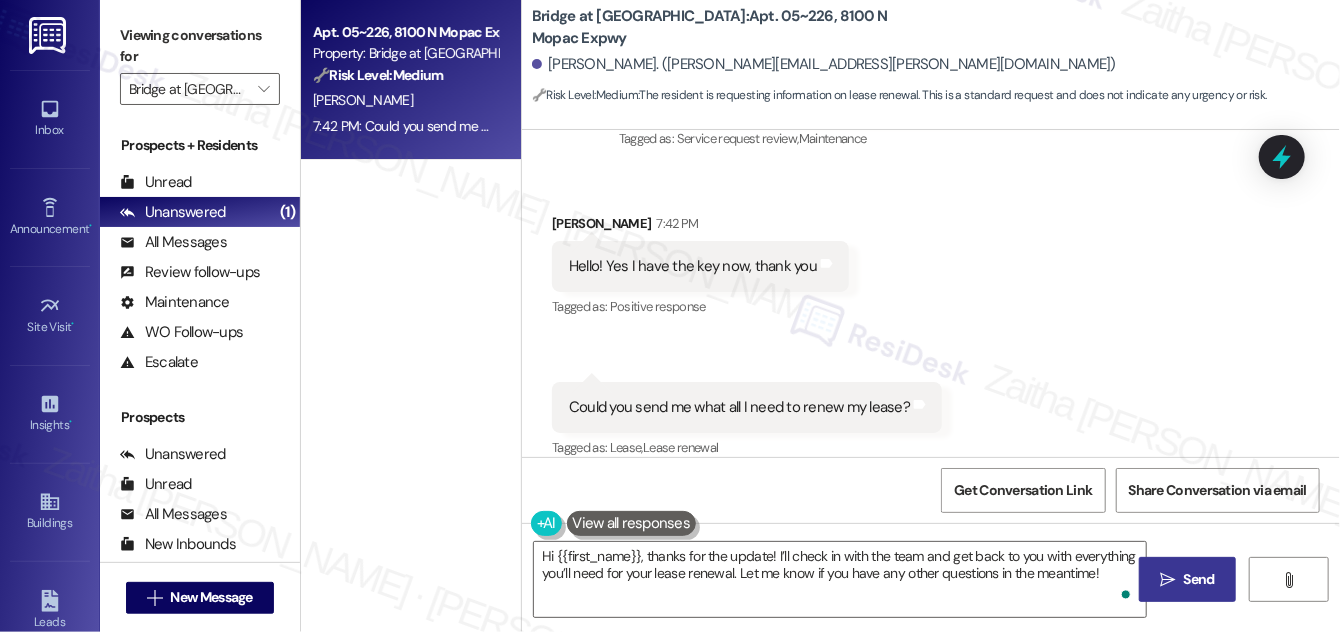 drag, startPoint x: 1193, startPoint y: 583, endPoint x: 880, endPoint y: 272, distance: 441.2369 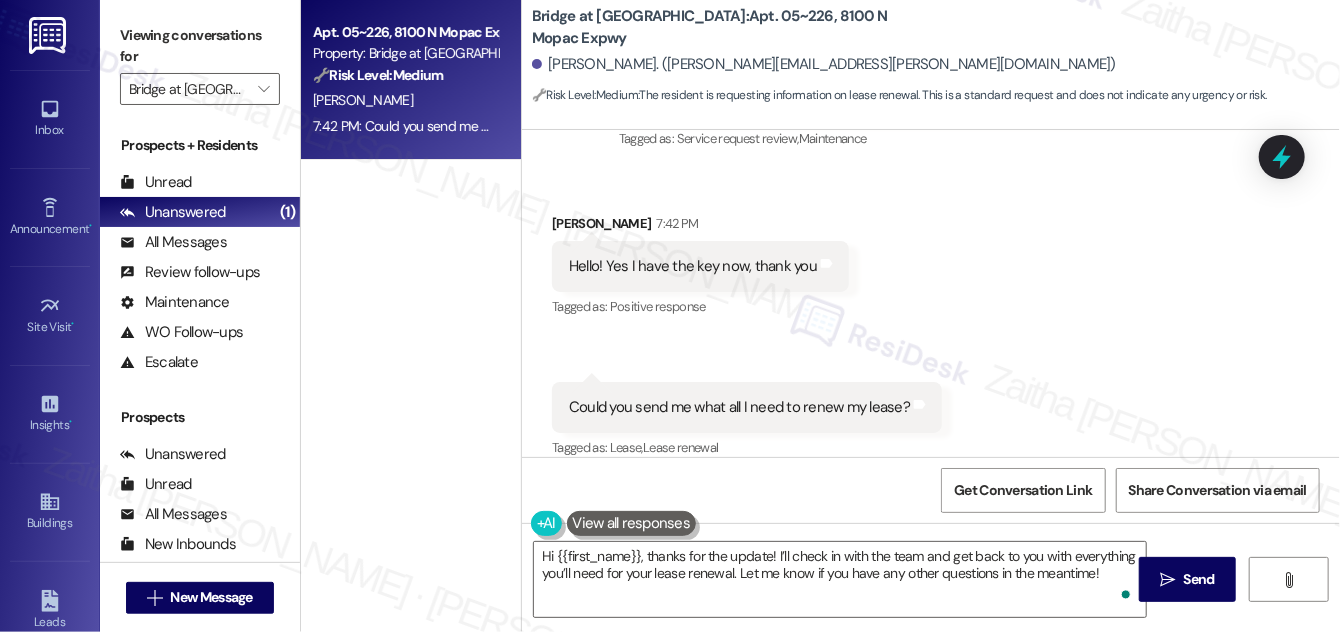 click on "Send" at bounding box center [1199, 579] 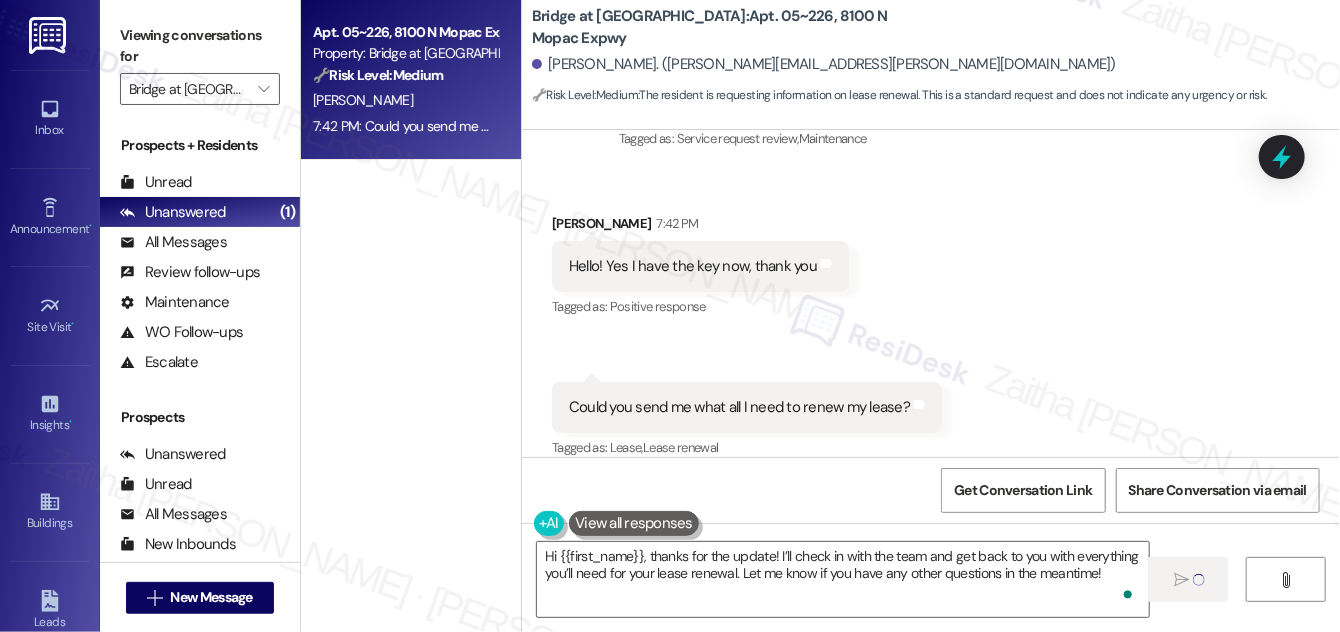 type 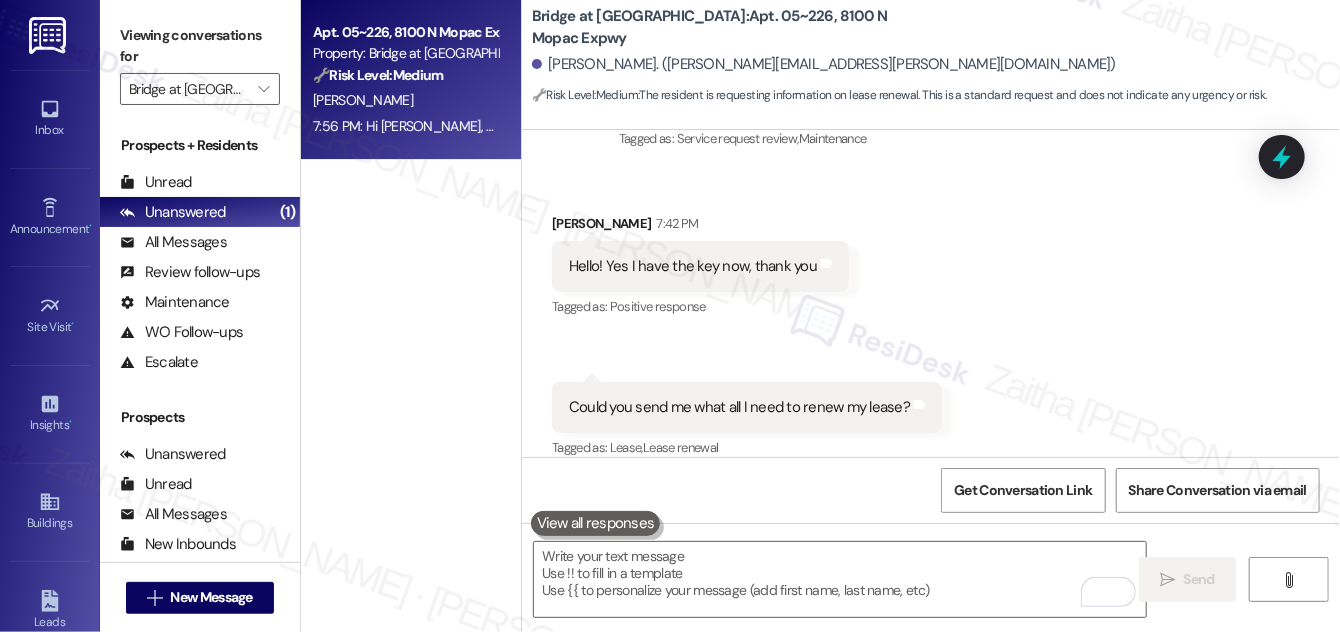 scroll, scrollTop: 3441, scrollLeft: 0, axis: vertical 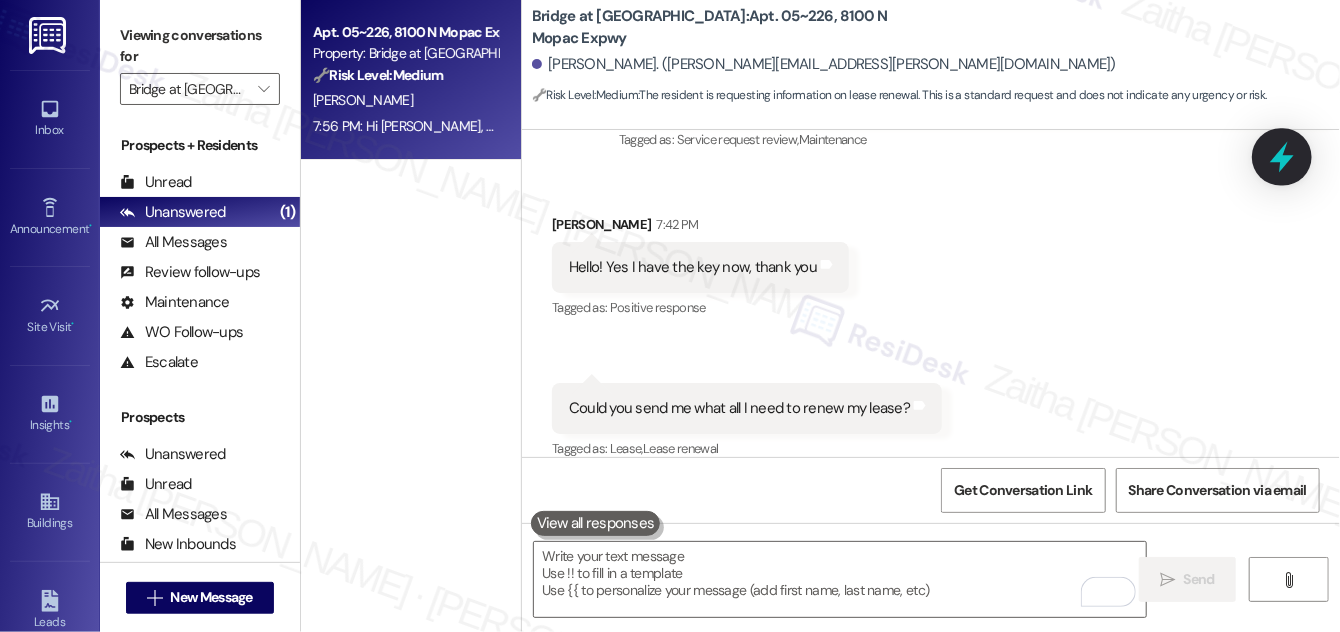 click 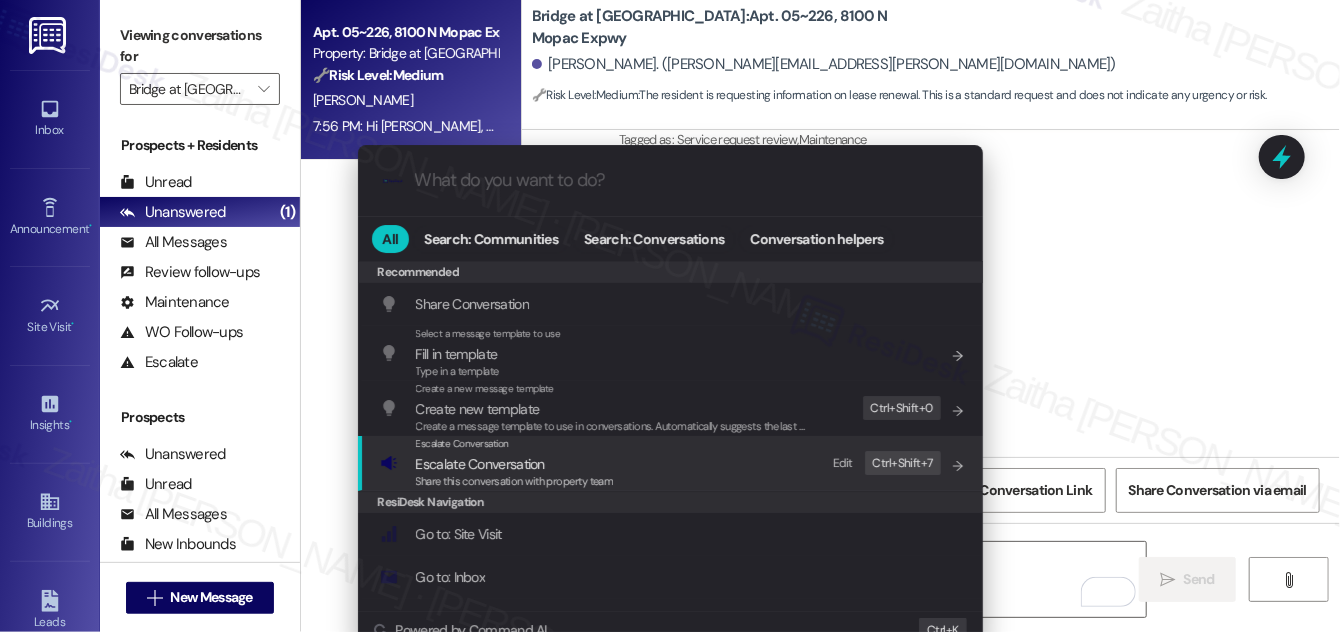 click on "Escalate Conversation" at bounding box center [480, 464] 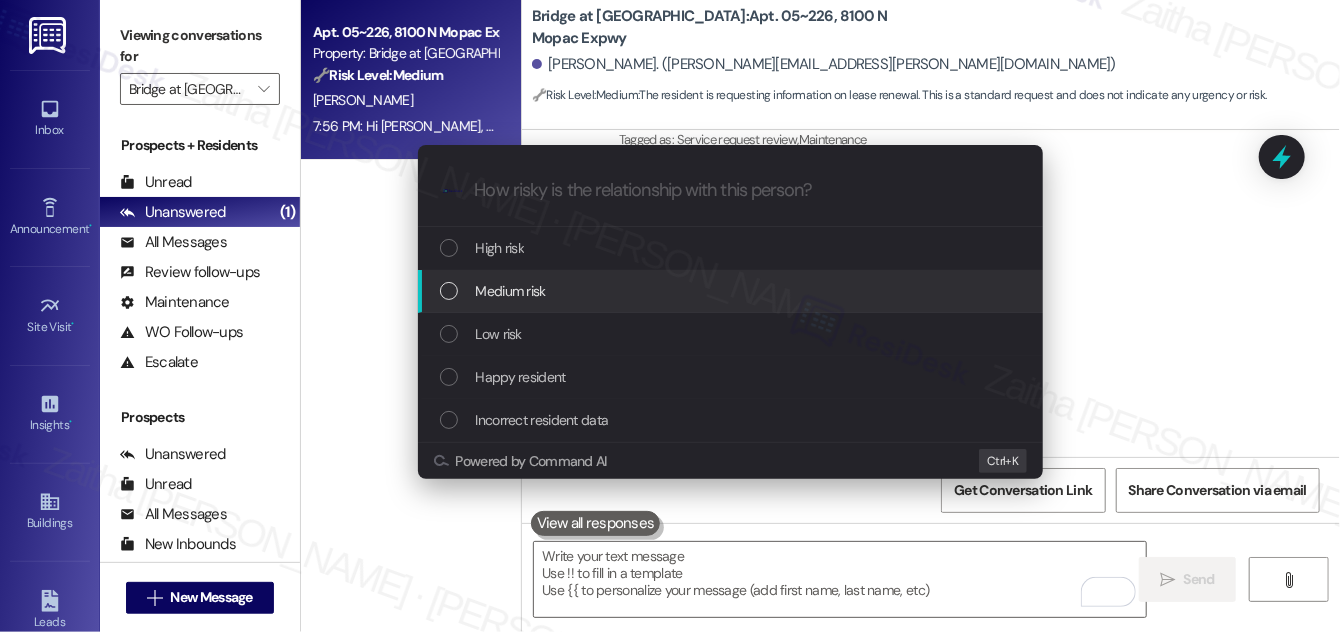 click on "Medium risk" at bounding box center [511, 291] 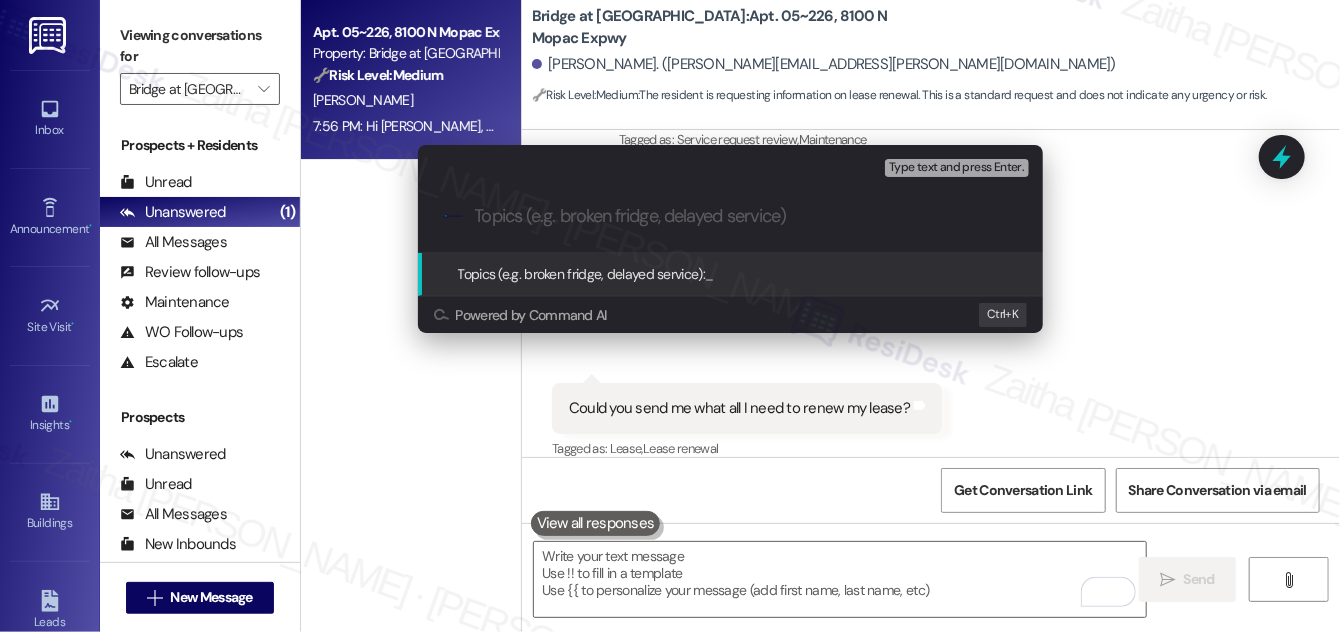 paste on "Lease Renewal Info Request          Ask ChatGPT" 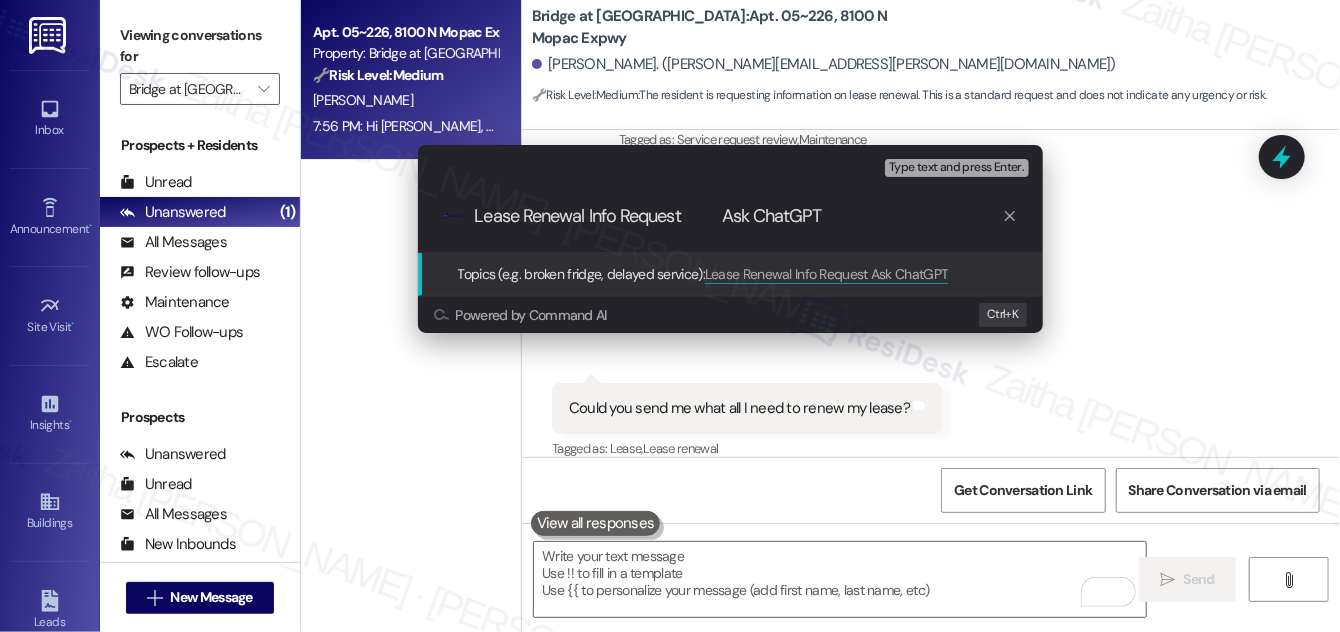 drag, startPoint x: 849, startPoint y: 210, endPoint x: 706, endPoint y: 212, distance: 143.01399 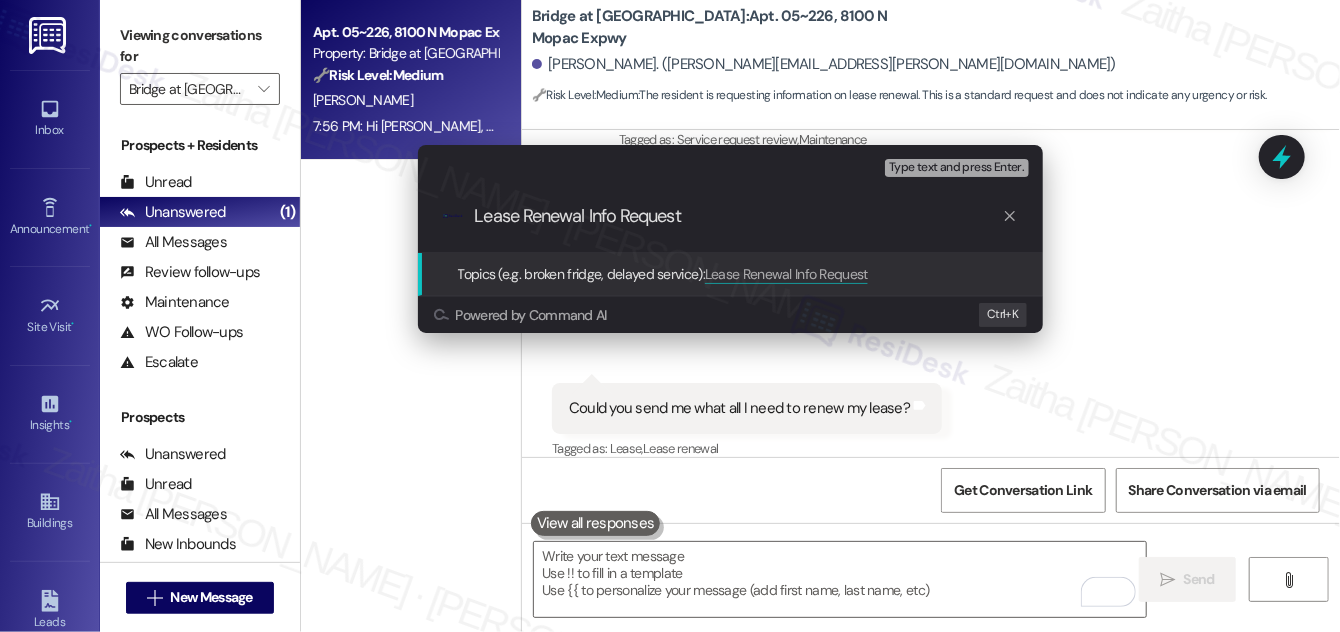 click on "Lease Renewal Info Request" at bounding box center (738, 216) 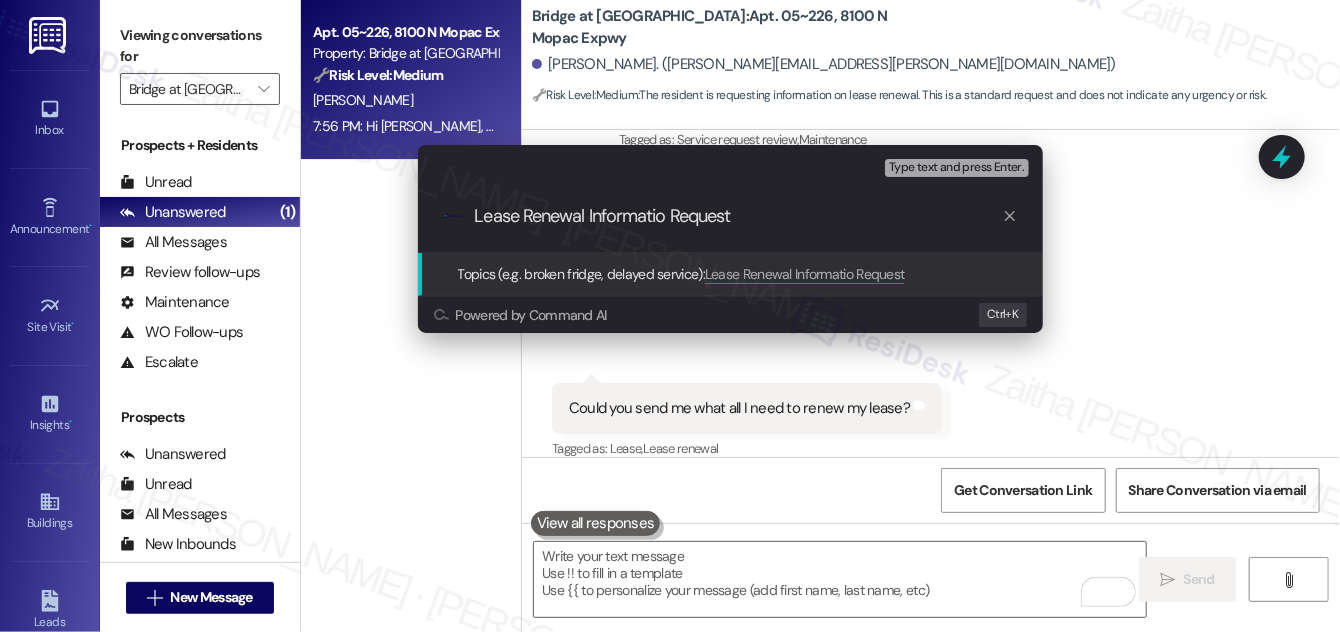 type on "Lease Renewal Information Request" 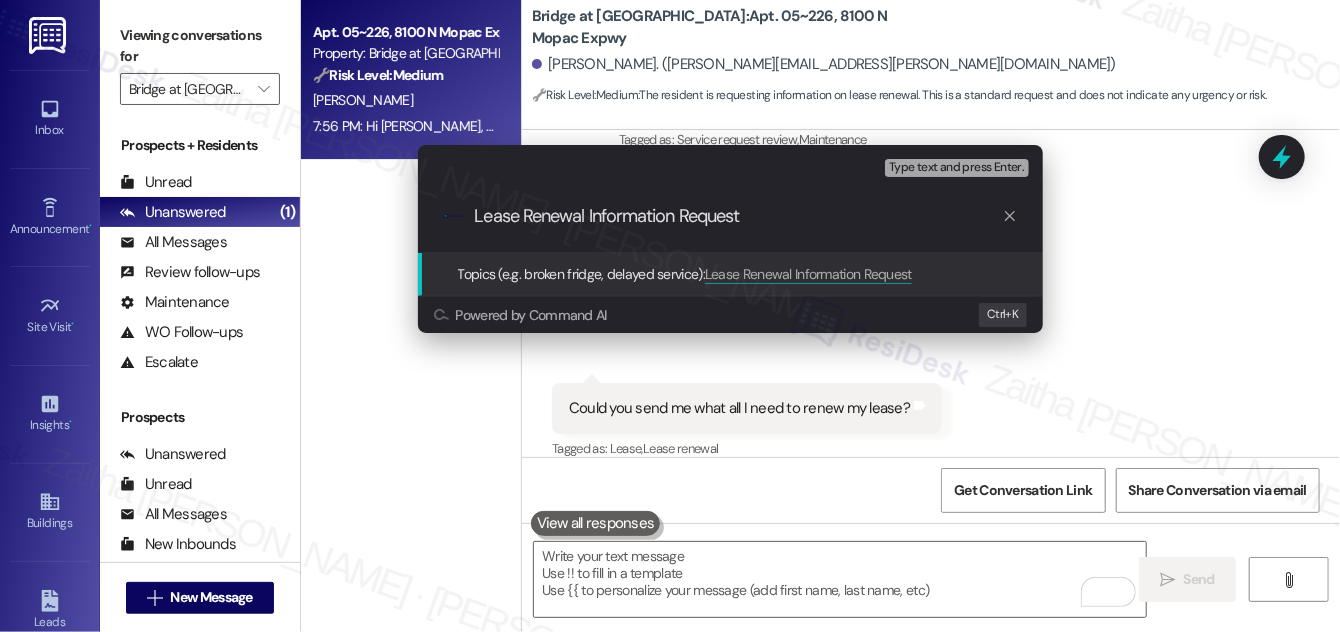 type 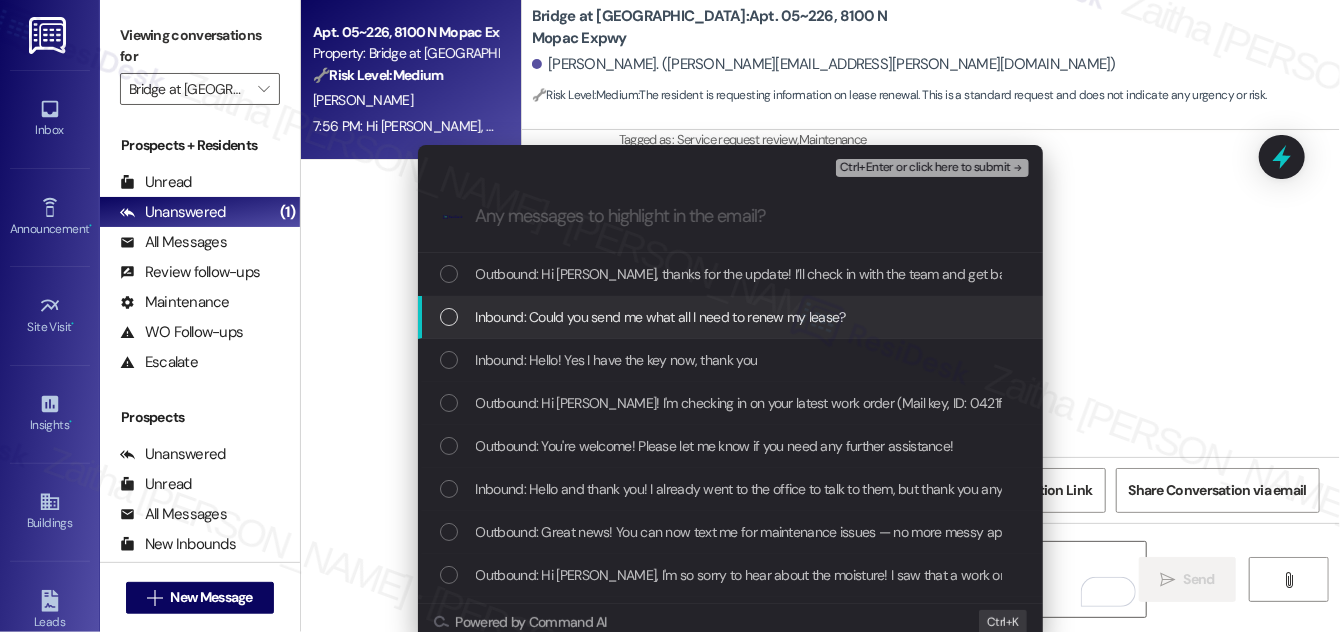 click on "Inbound: Could you send me what all I need to renew my lease?" at bounding box center [732, 317] 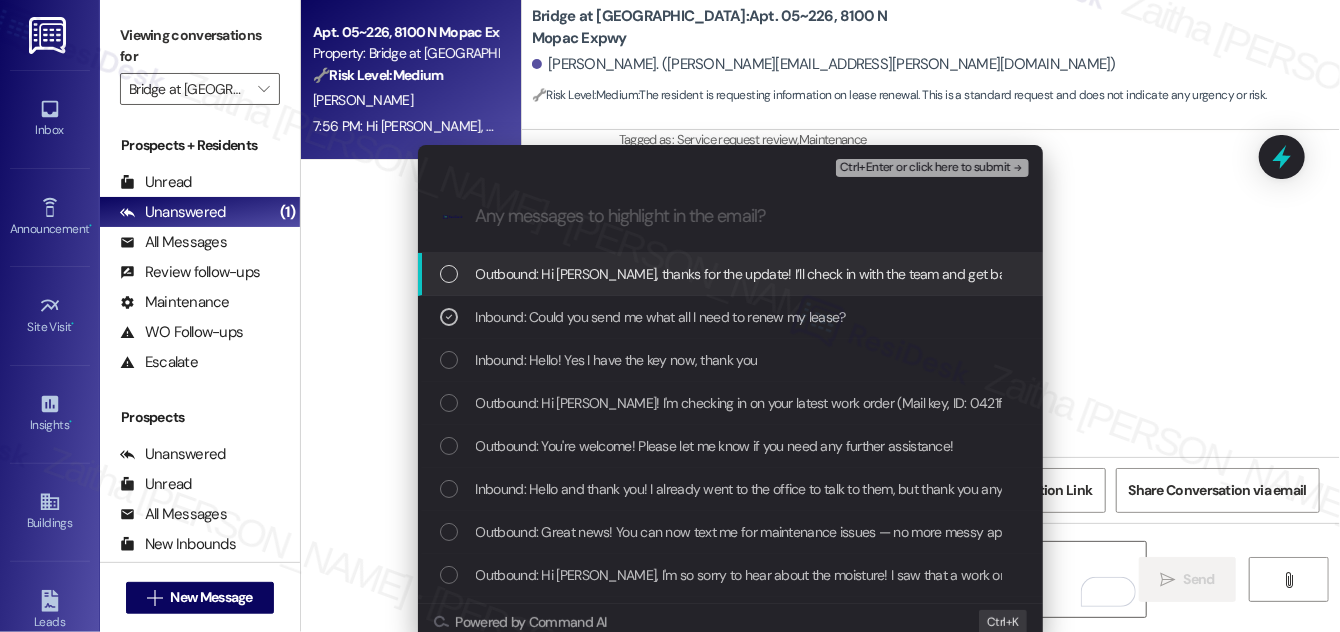 click on "Ctrl+Enter or click here to submit" at bounding box center [925, 168] 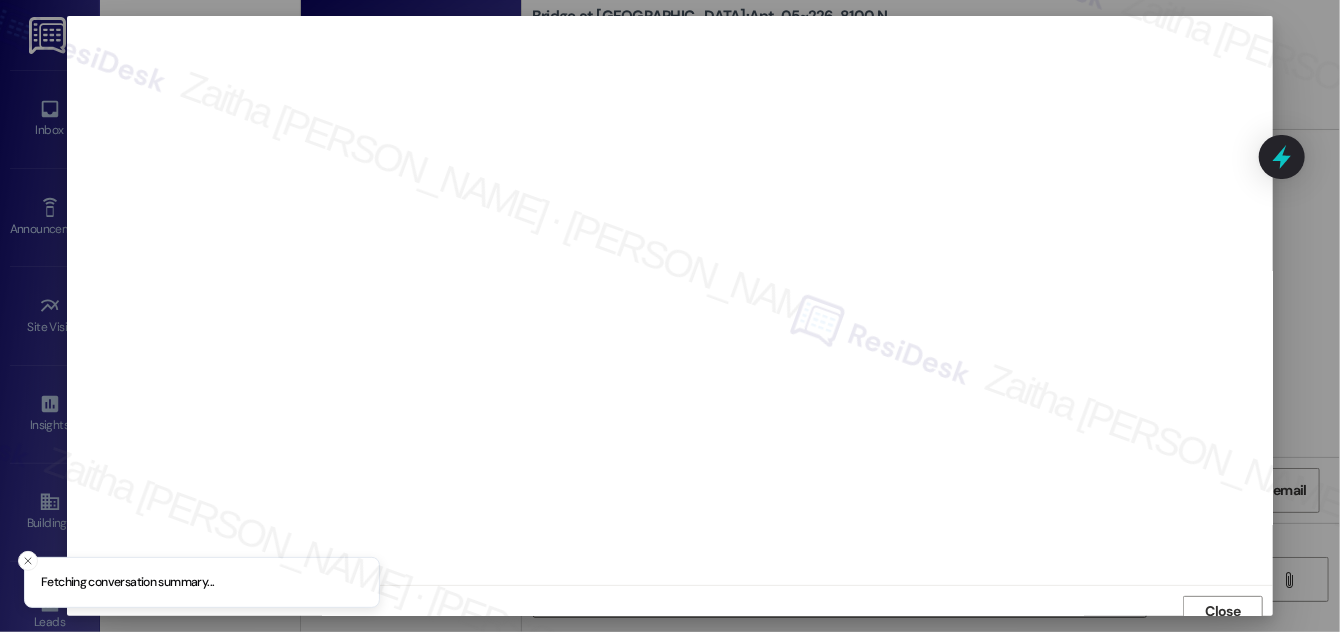 scroll, scrollTop: 11, scrollLeft: 0, axis: vertical 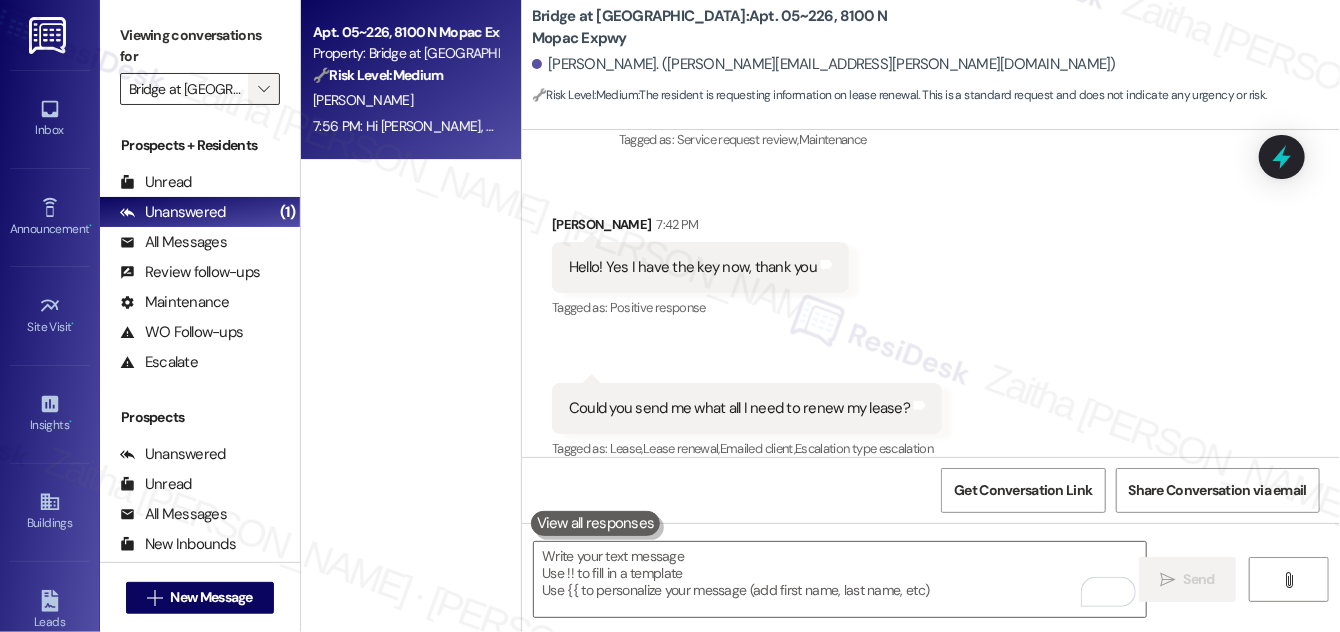 click on "" at bounding box center [263, 89] 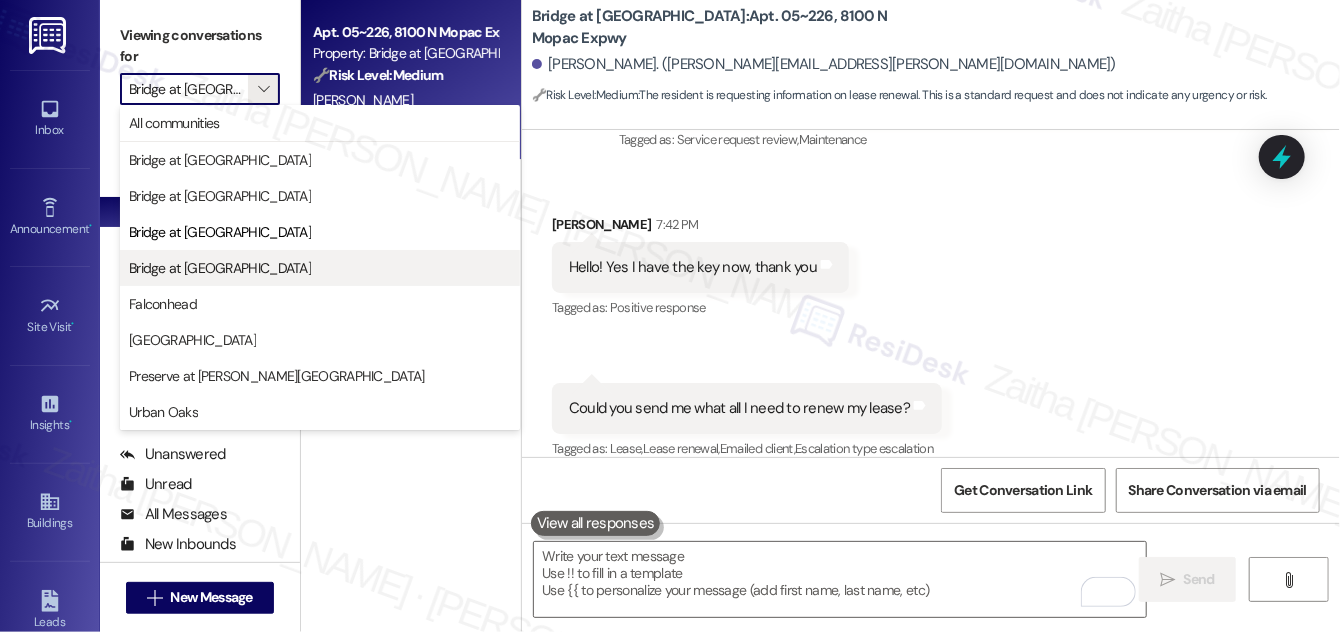 click on "Bridge at [GEOGRAPHIC_DATA]" at bounding box center [220, 268] 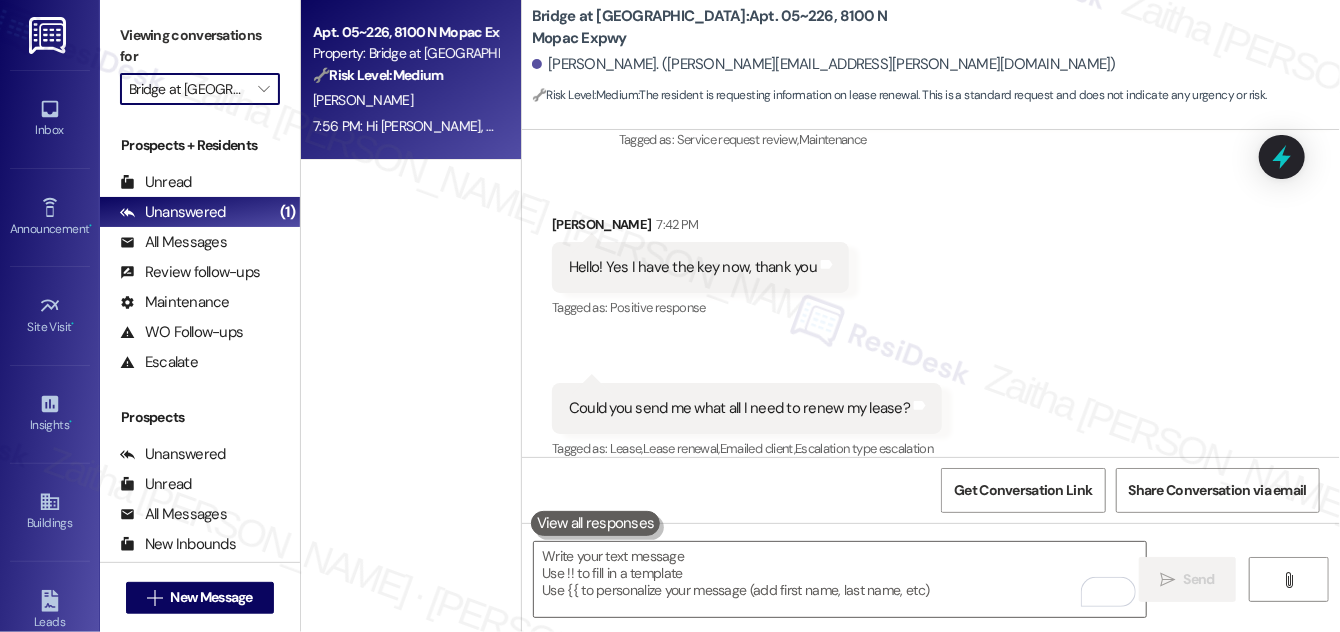 type on "Bridge at [GEOGRAPHIC_DATA]" 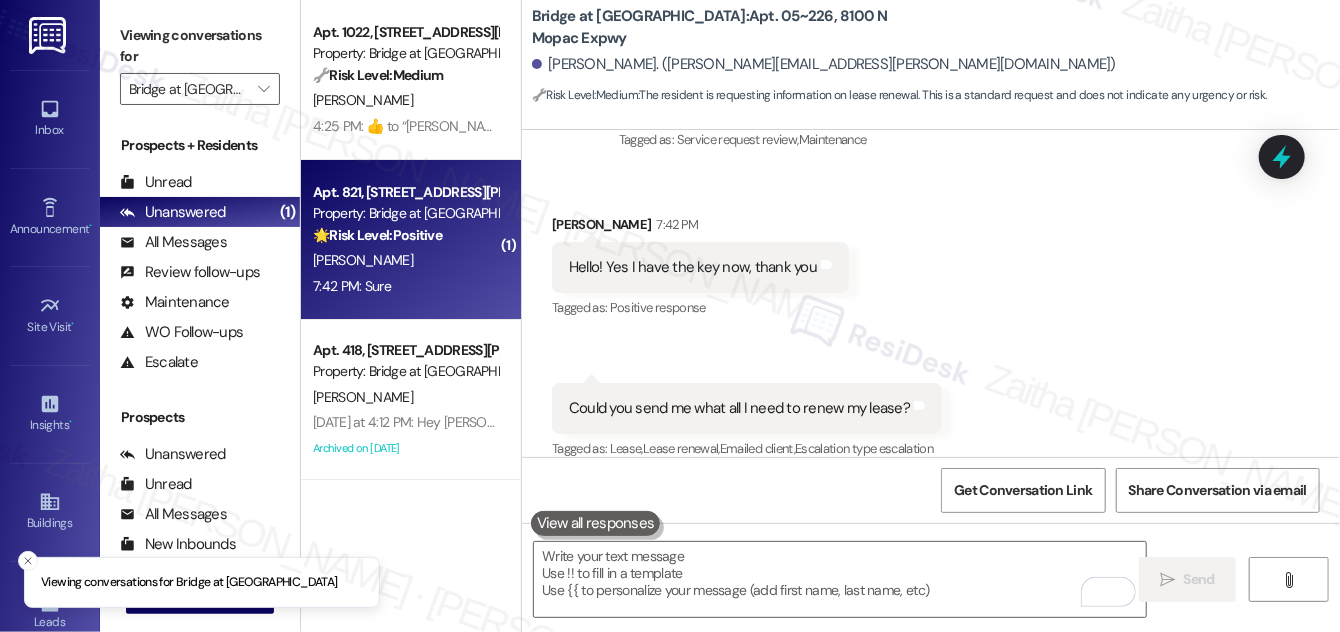 click on "7:42 PM: Sure 7:42 PM: Sure" at bounding box center [405, 286] 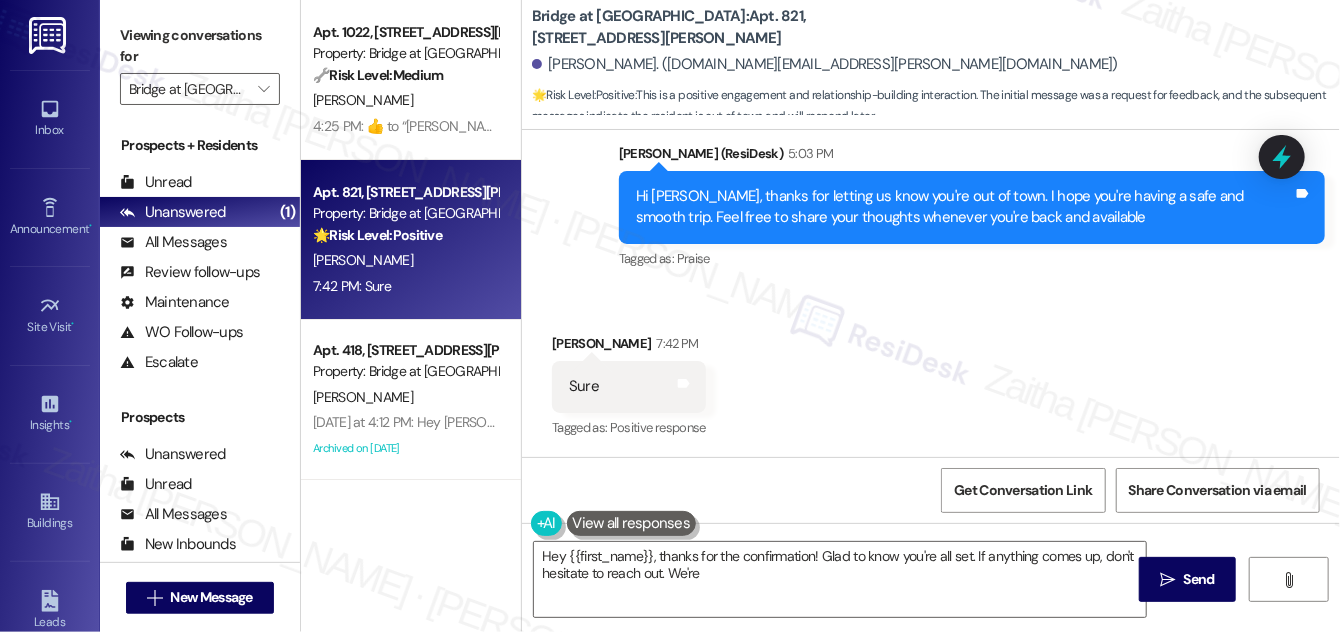 scroll, scrollTop: 956, scrollLeft: 0, axis: vertical 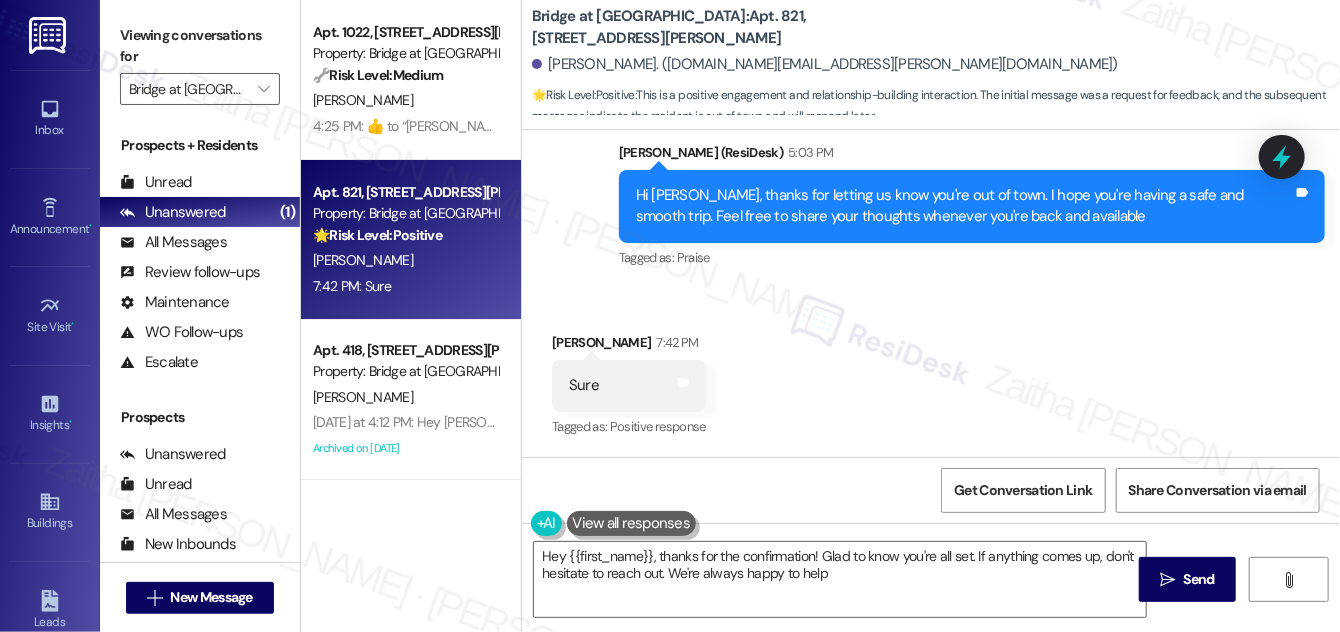 type on "Hey {{first_name}}, thanks for the confirmation! Glad to know you're all set. If anything comes up, don't hesitate to reach out. We're always happy to help!" 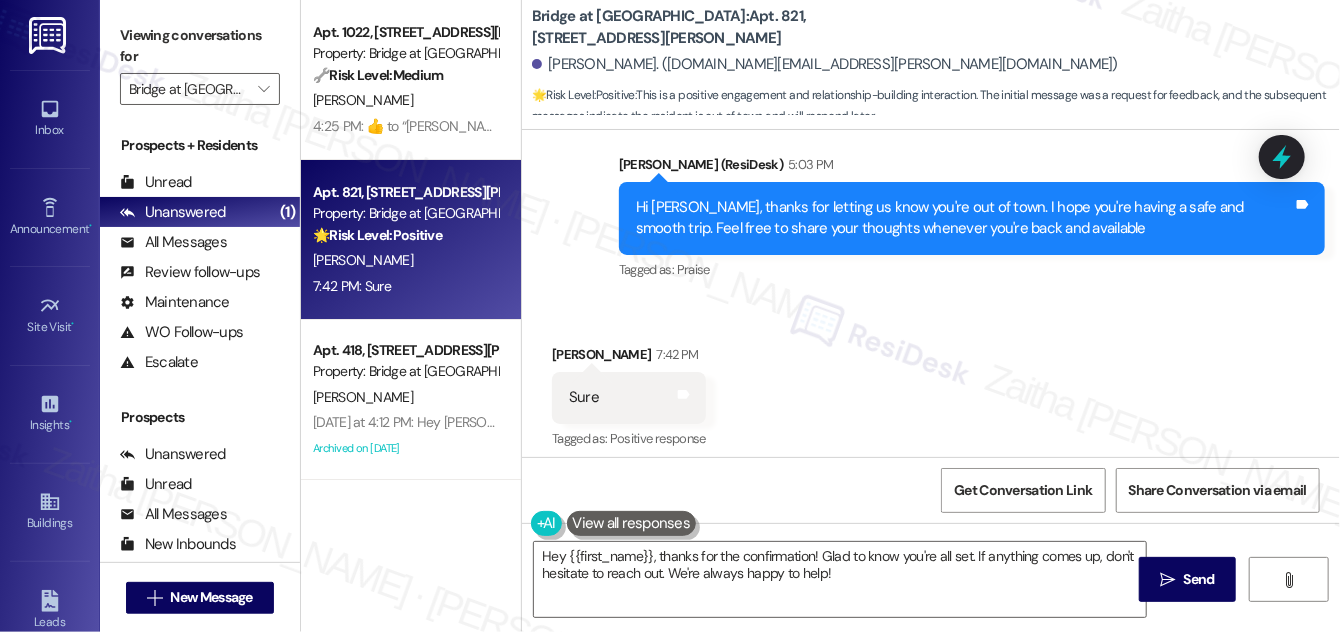 scroll, scrollTop: 956, scrollLeft: 0, axis: vertical 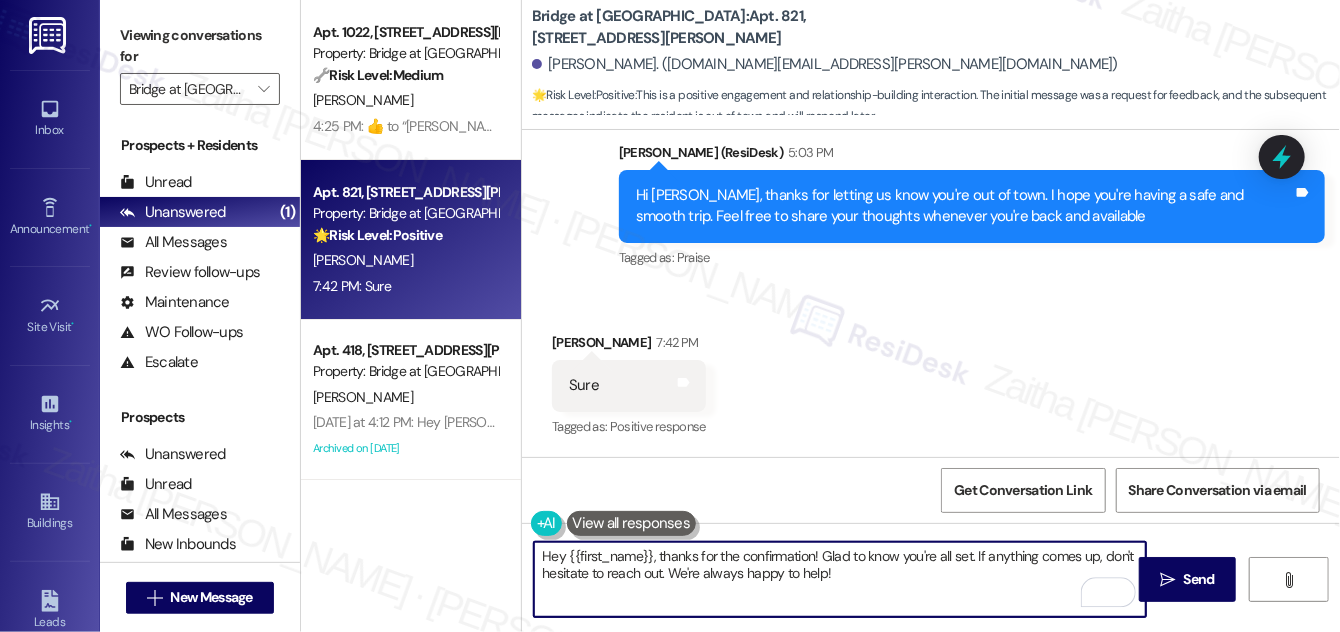 drag, startPoint x: 538, startPoint y: 558, endPoint x: 845, endPoint y: 588, distance: 308.4623 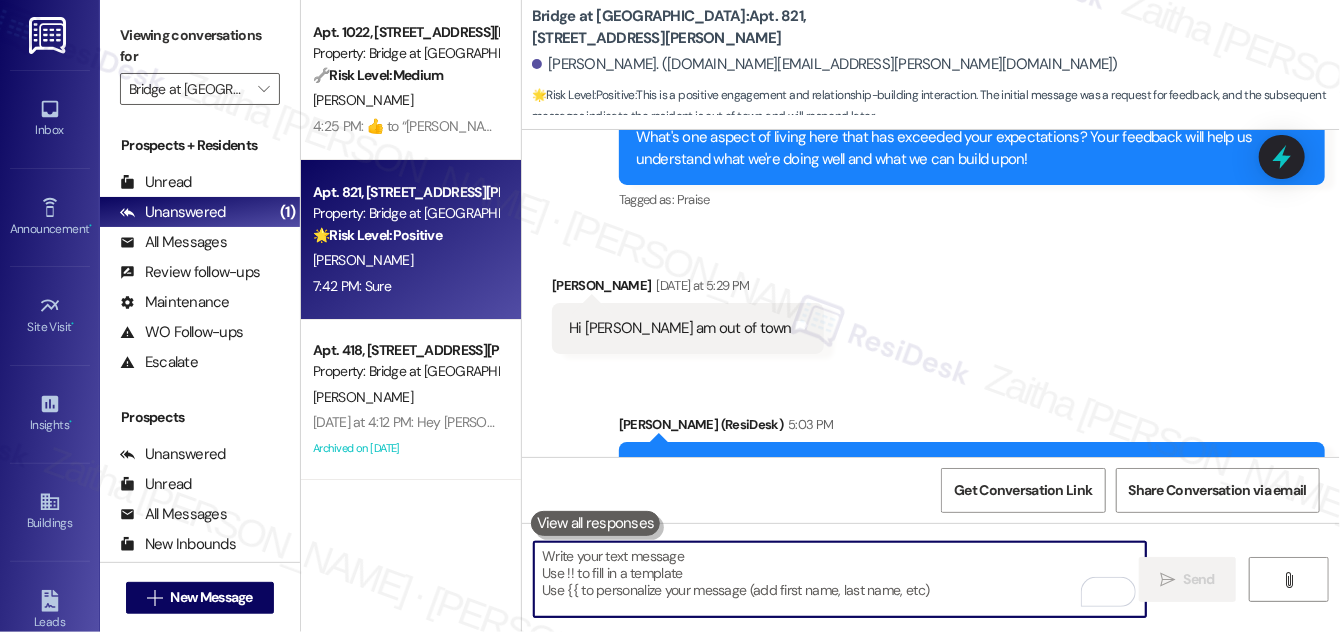scroll, scrollTop: 683, scrollLeft: 0, axis: vertical 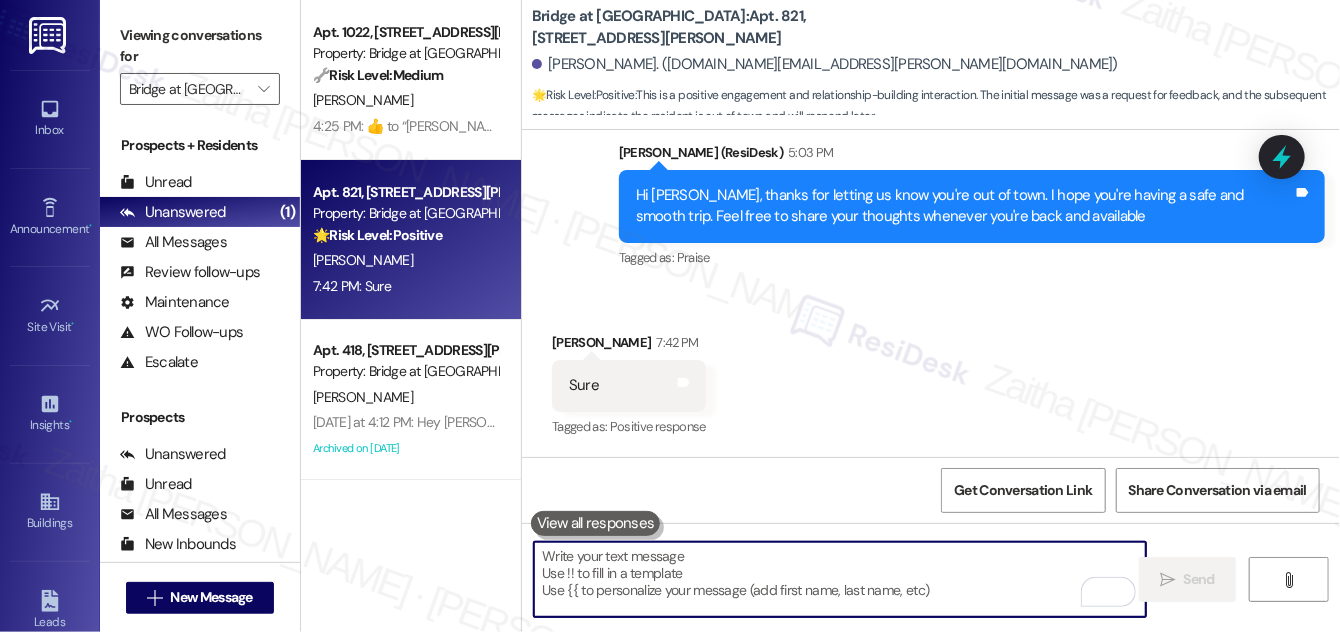 click at bounding box center [840, 579] 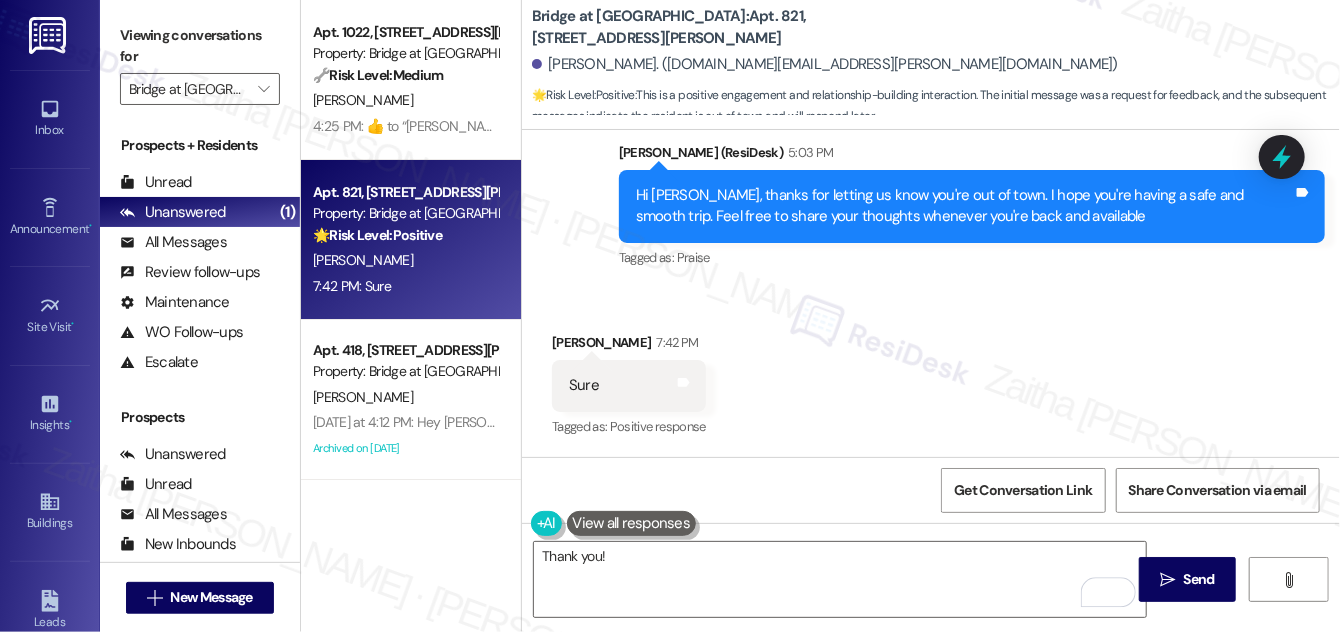 click on "[PERSON_NAME] 7:42 PM" at bounding box center (629, 346) 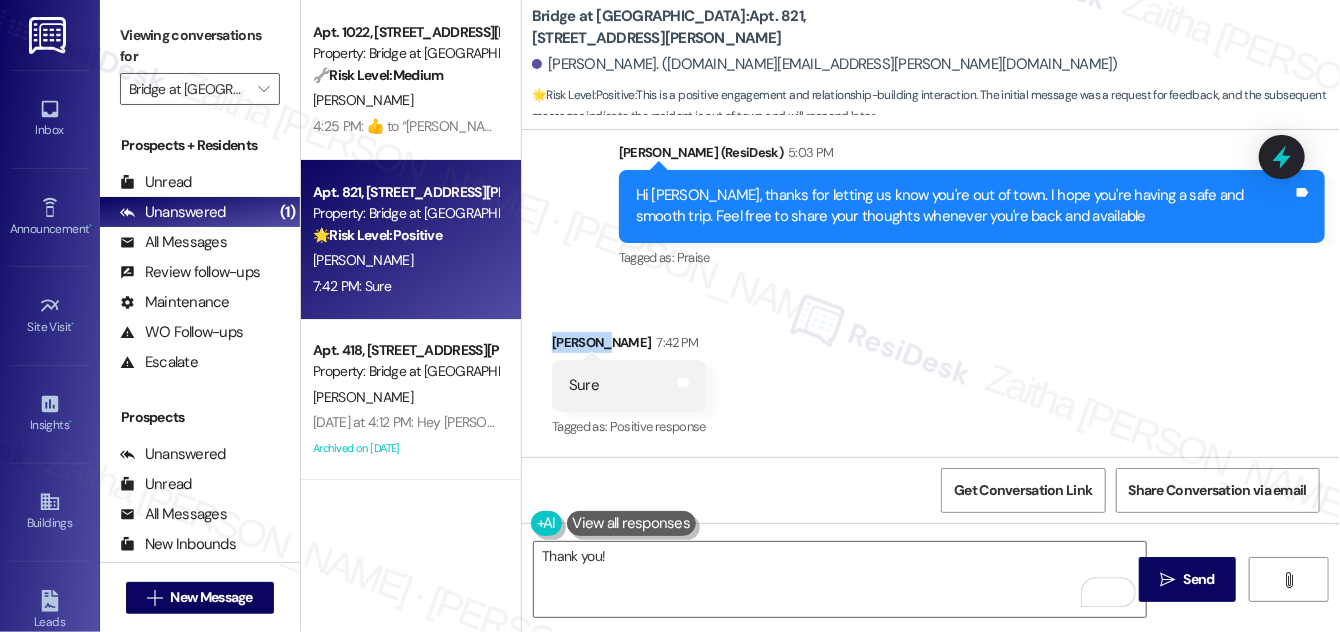 click on "[PERSON_NAME] 7:42 PM" at bounding box center [629, 346] 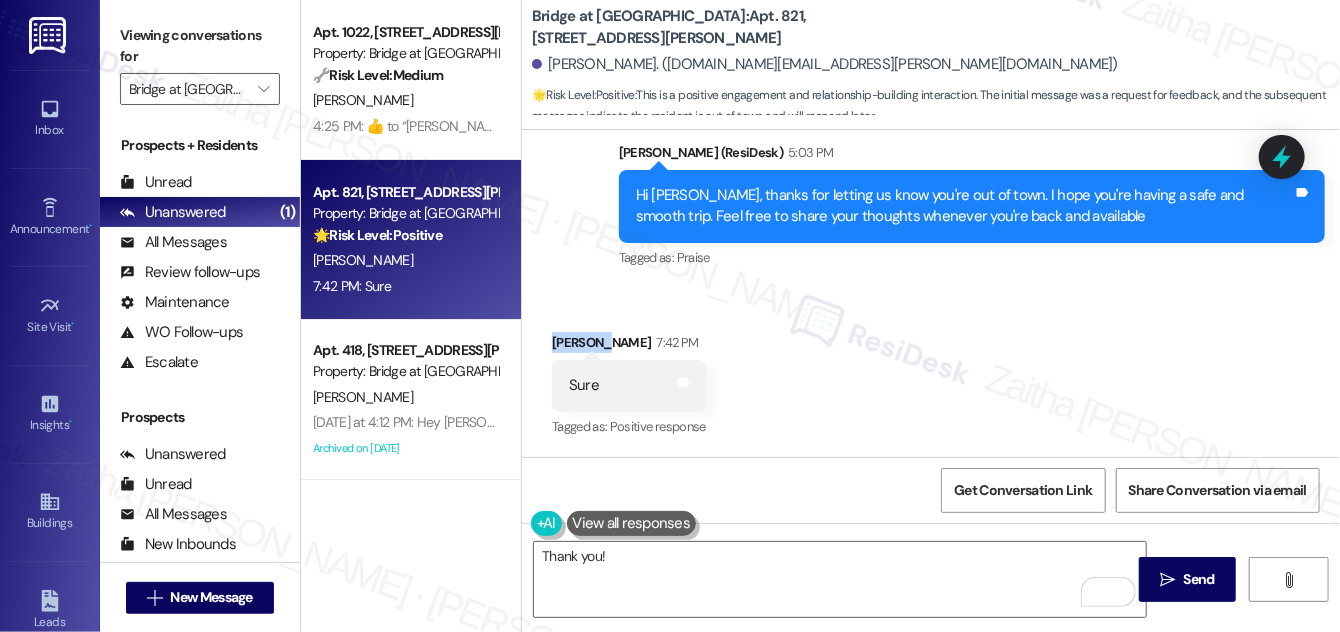 copy on "Shenghua" 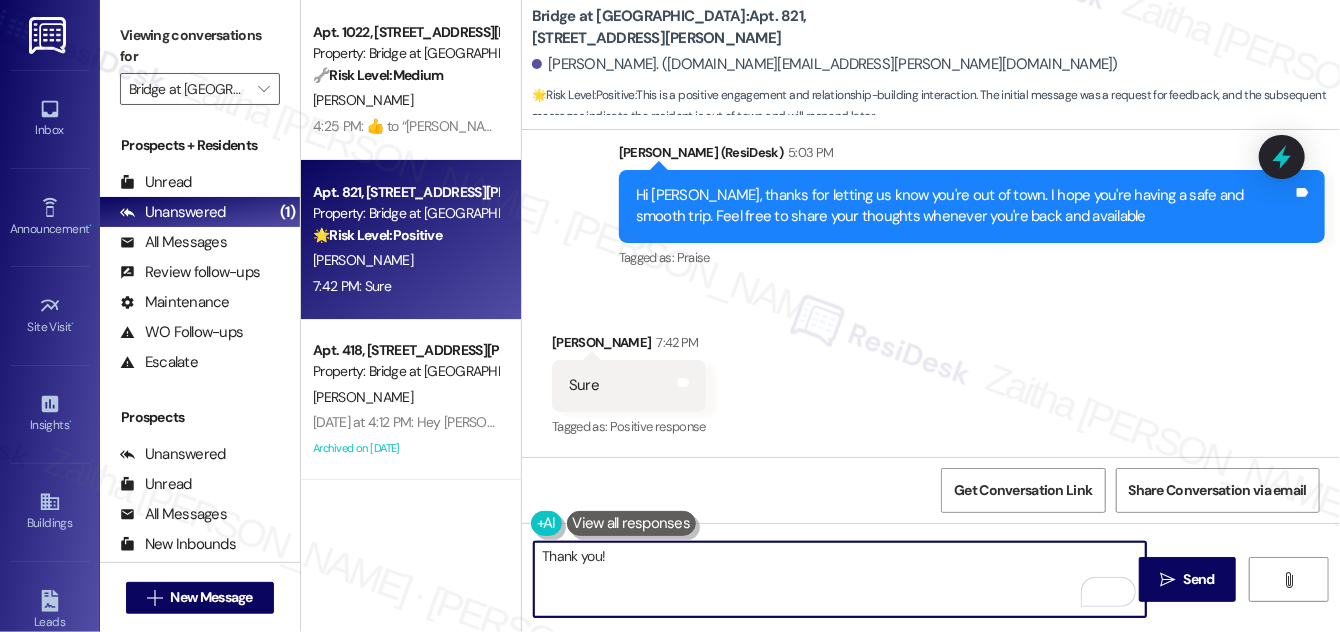 click on "Thank you!" at bounding box center [840, 579] 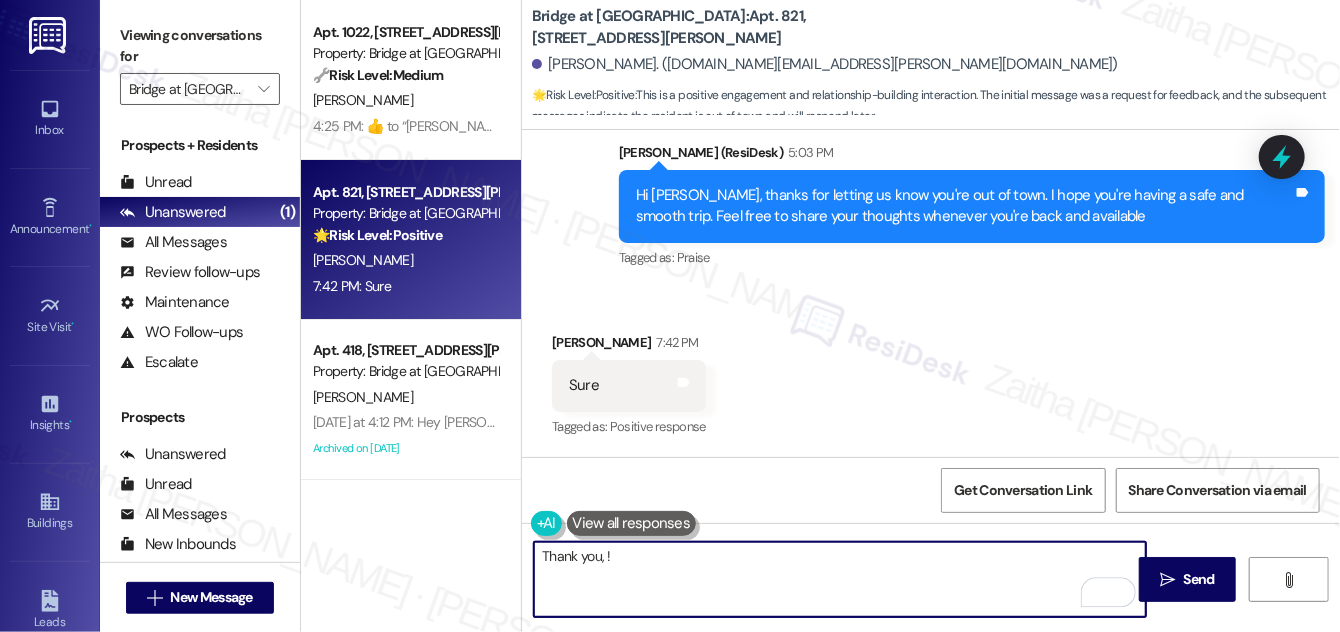 paste on "Shenghua" 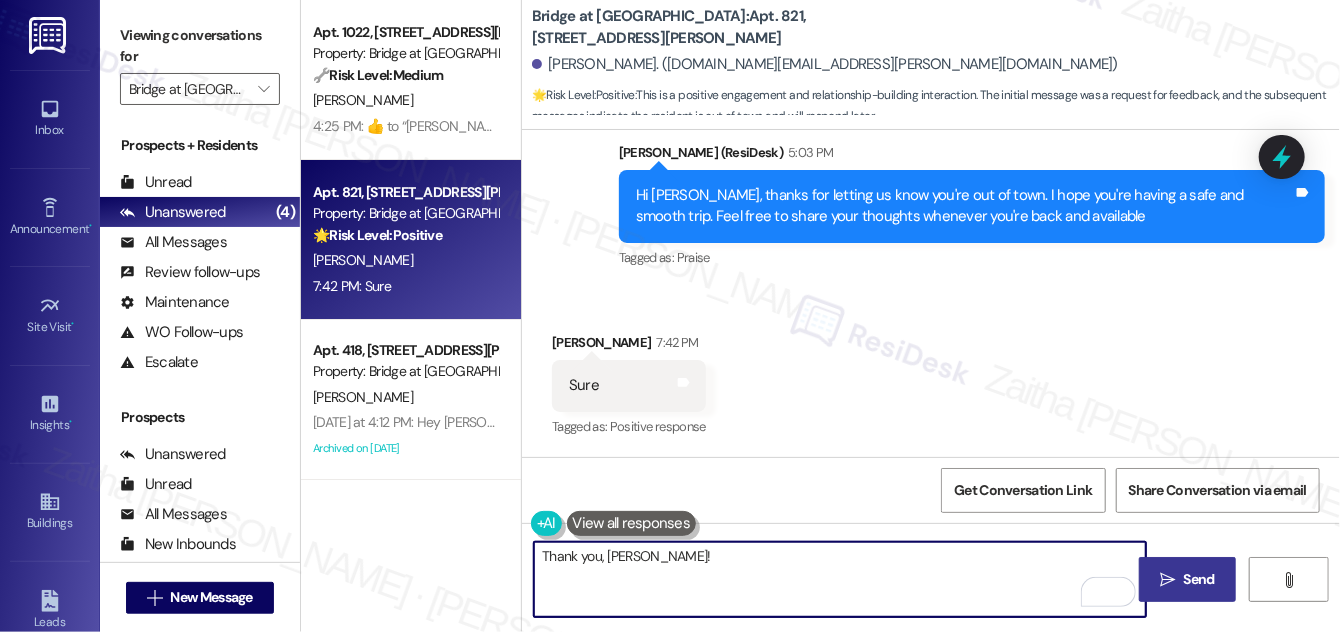 type on "Thank you, [PERSON_NAME]!" 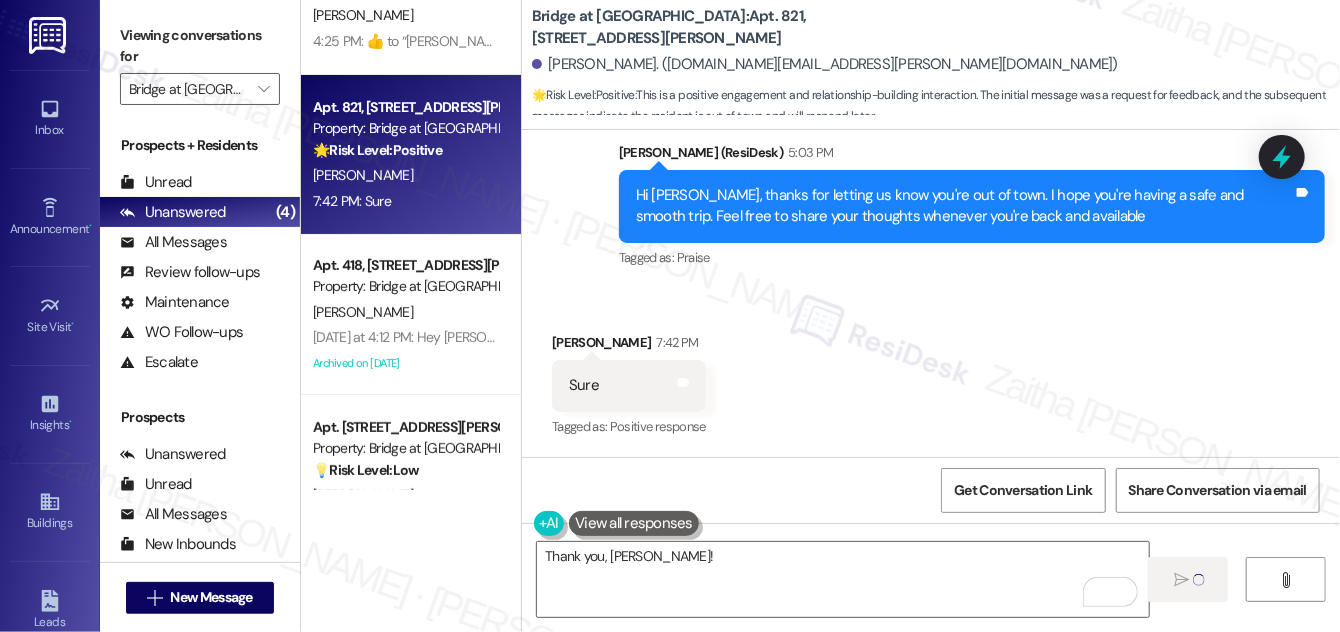 scroll, scrollTop: 149, scrollLeft: 0, axis: vertical 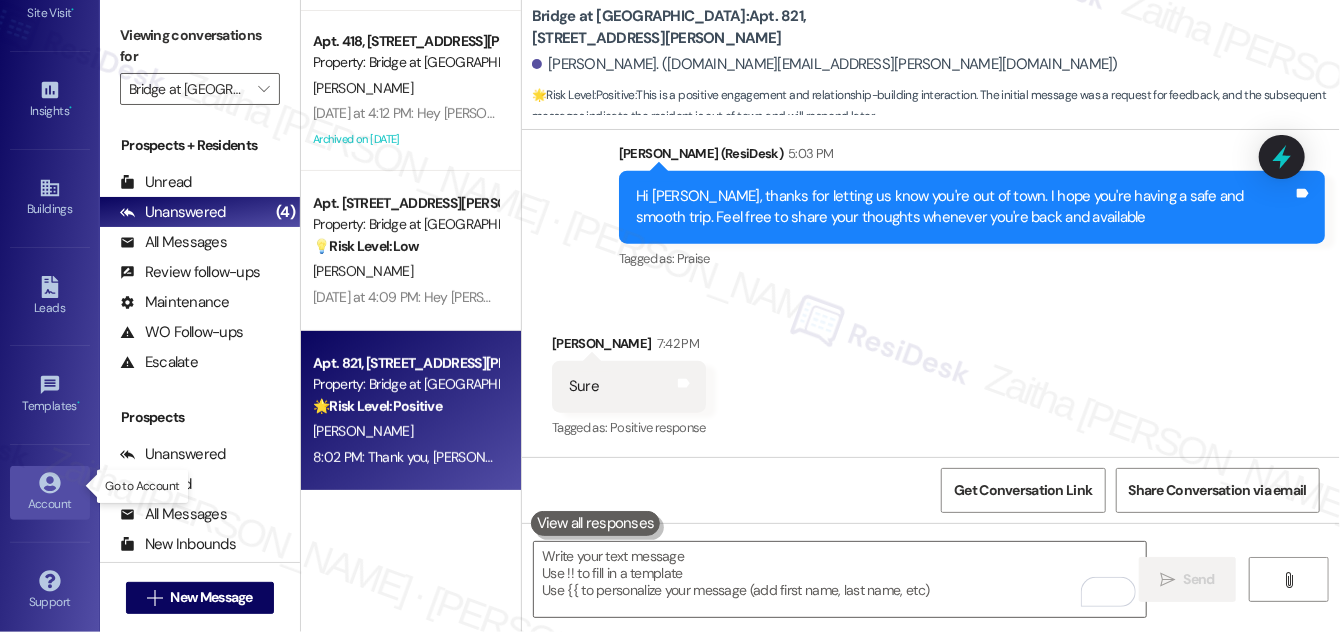 click on "Account" at bounding box center (50, 504) 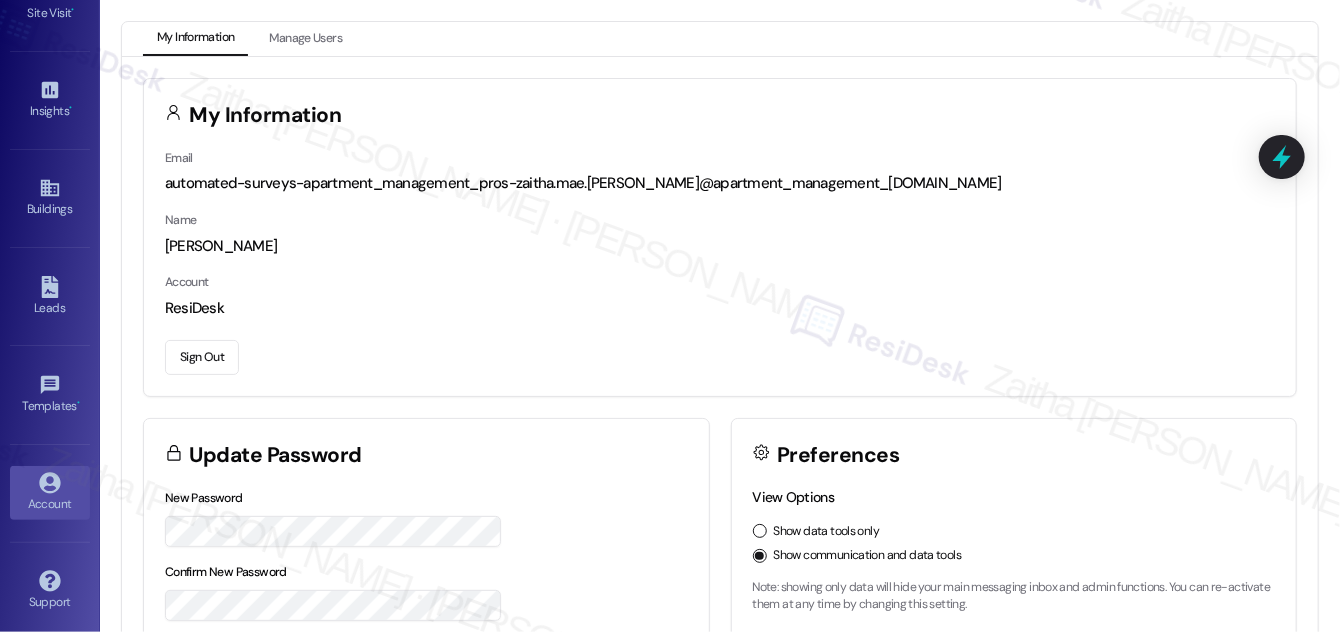 click on "Sign Out" at bounding box center (202, 357) 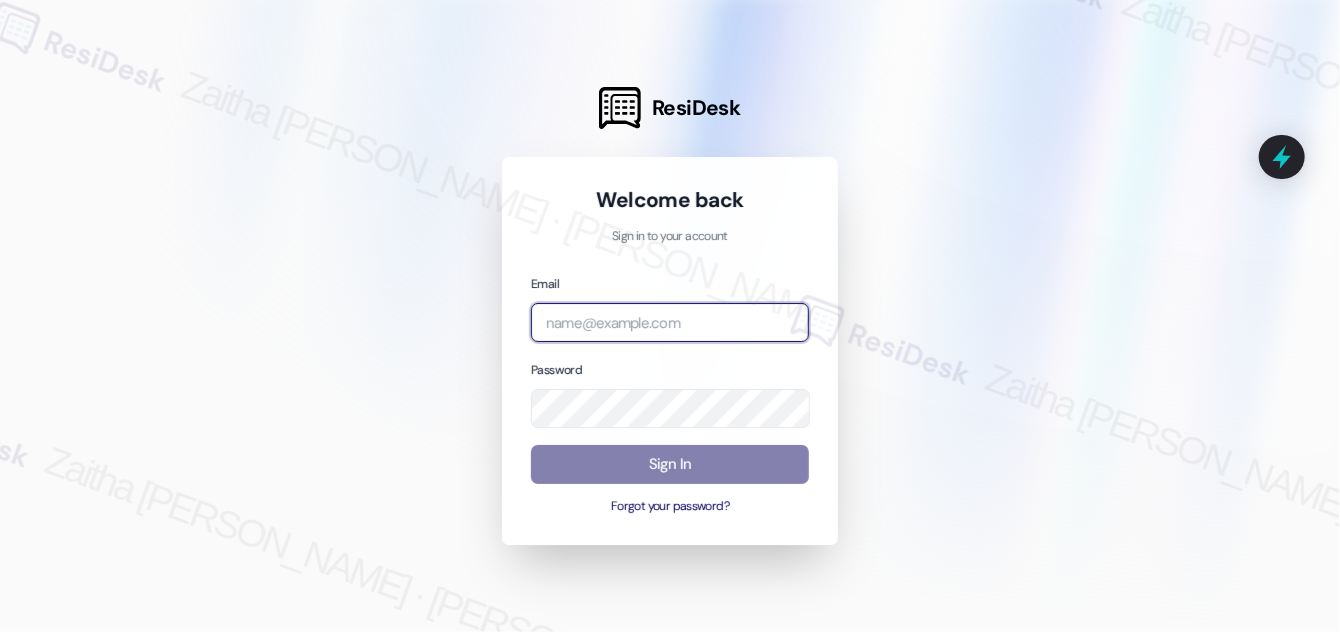 click at bounding box center [670, 322] 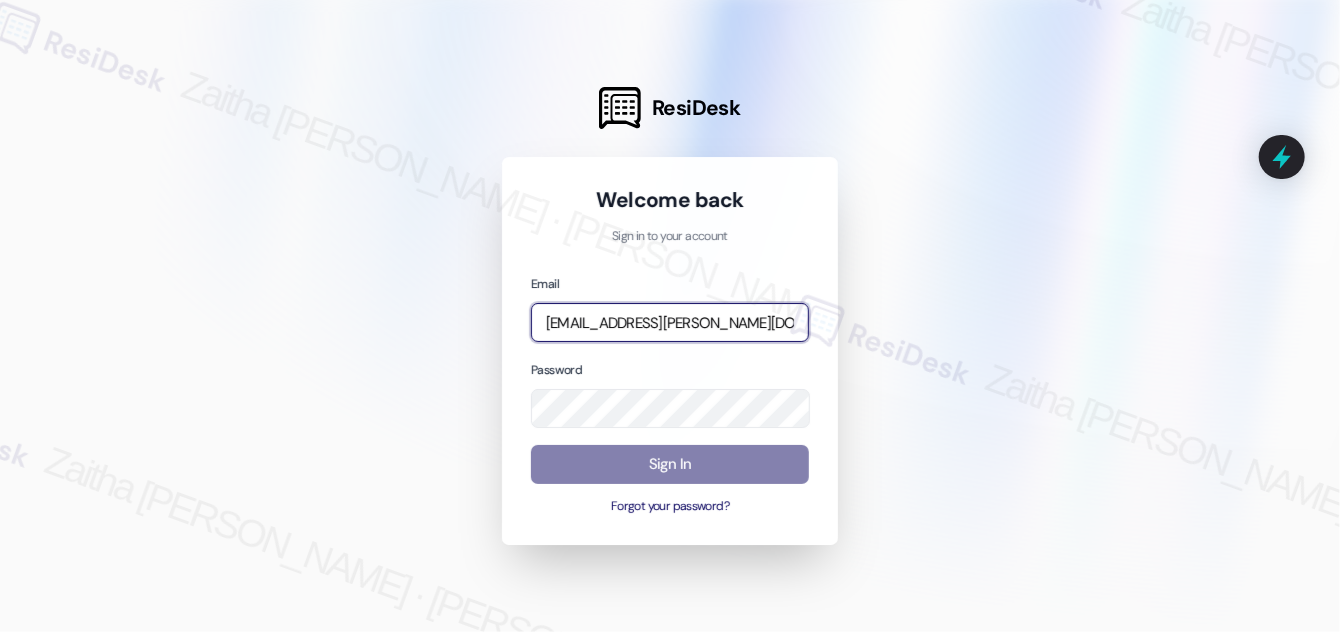 type on "[EMAIL_ADDRESS][PERSON_NAME][DOMAIN_NAME]" 